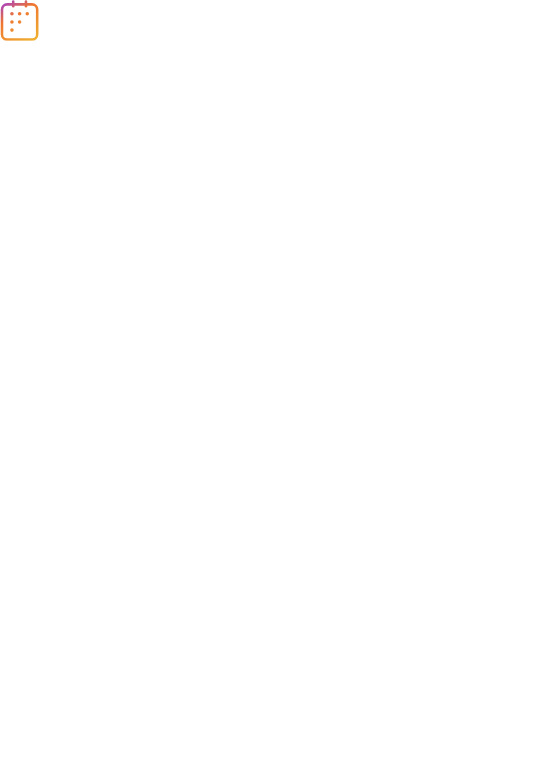 scroll, scrollTop: 0, scrollLeft: 0, axis: both 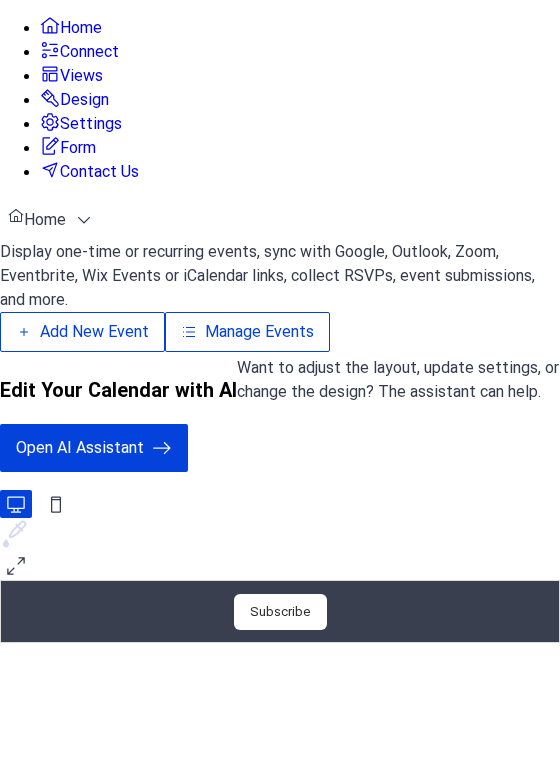 click on "Manage Events" at bounding box center [348, 351] 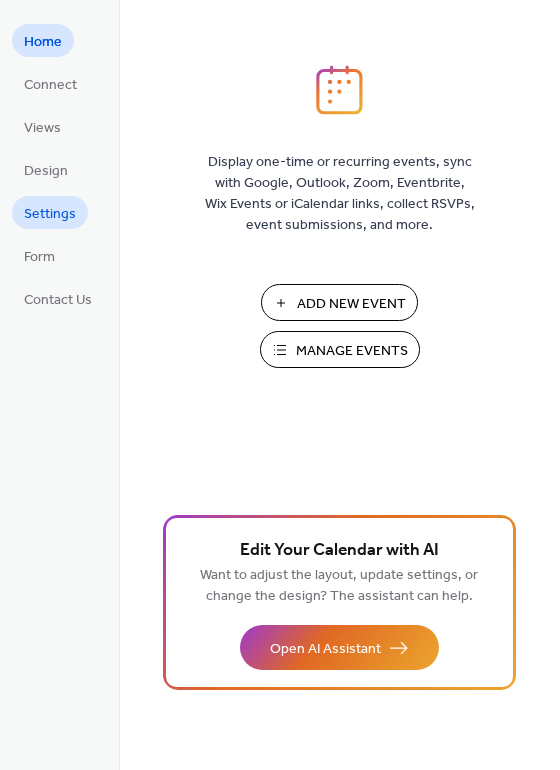 click on "Settings" at bounding box center (50, 214) 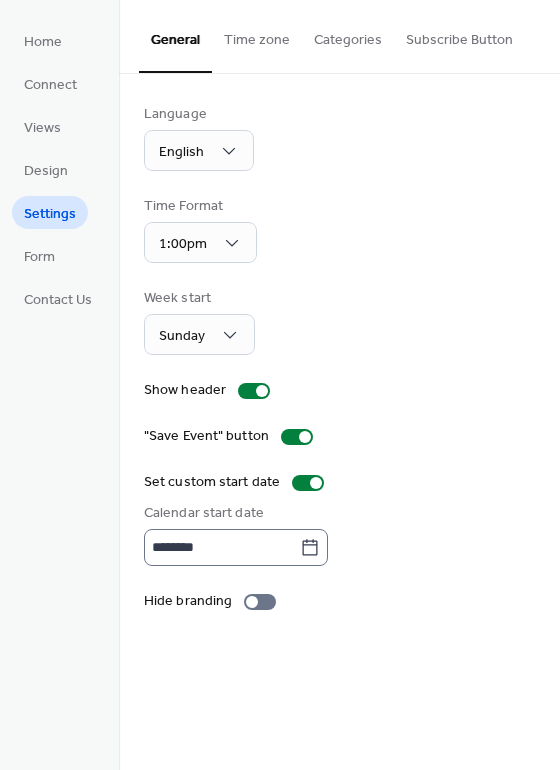 click 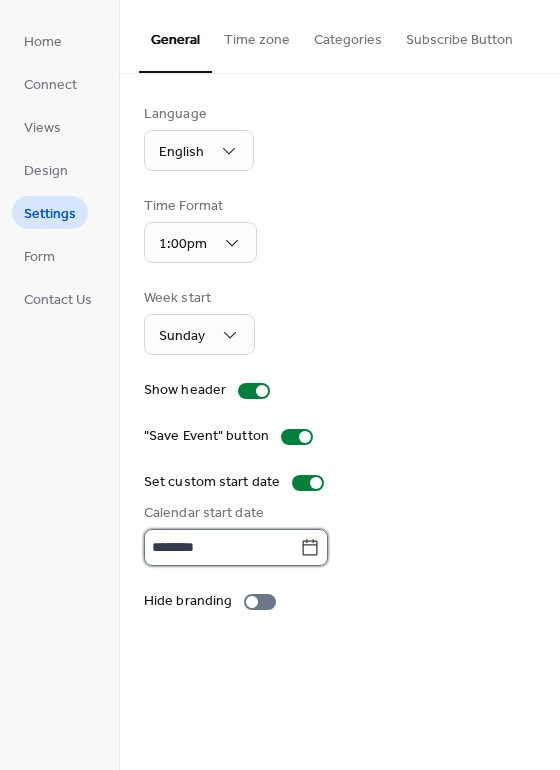 click on "********" at bounding box center [222, 547] 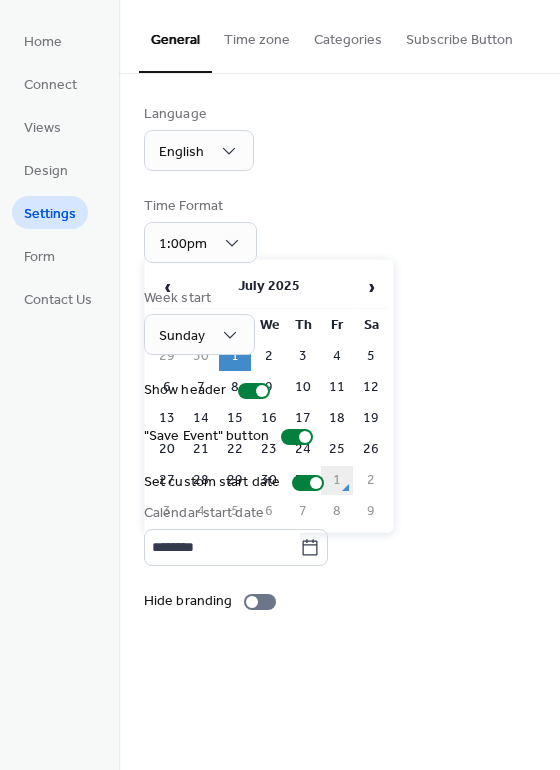 click on "1" at bounding box center (337, 480) 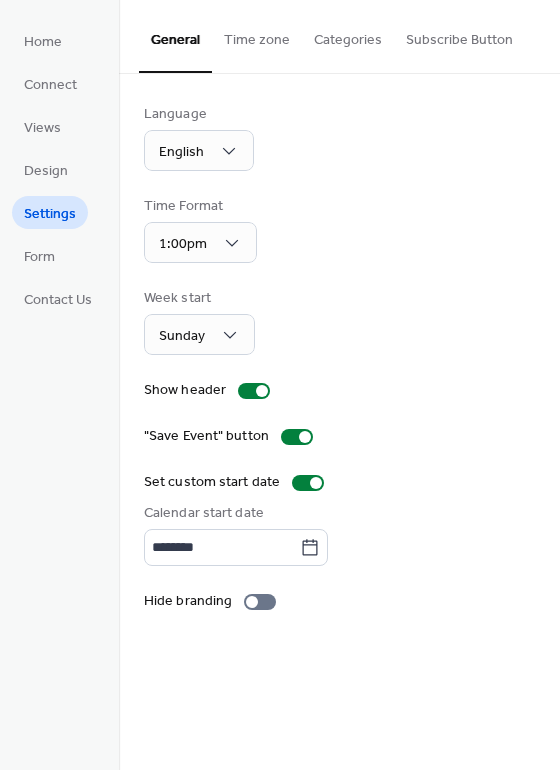 type on "********" 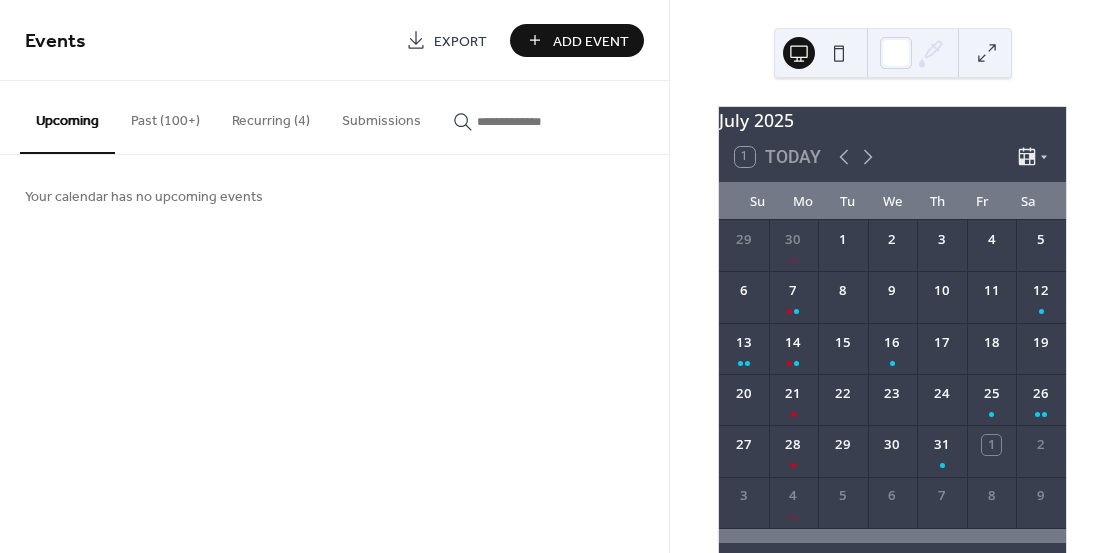 scroll, scrollTop: 0, scrollLeft: 0, axis: both 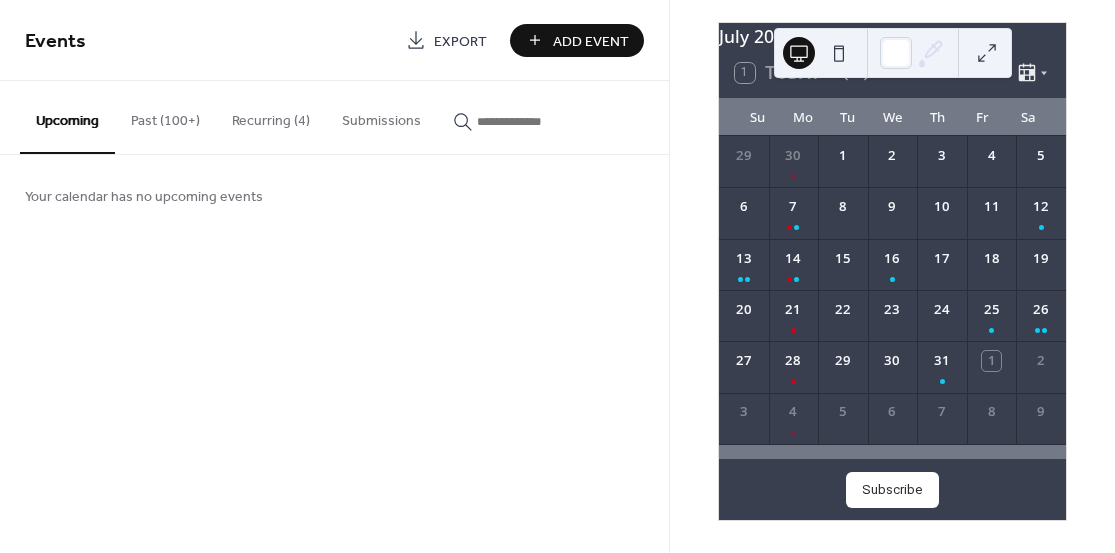 click on "Past (100+)" at bounding box center [165, 116] 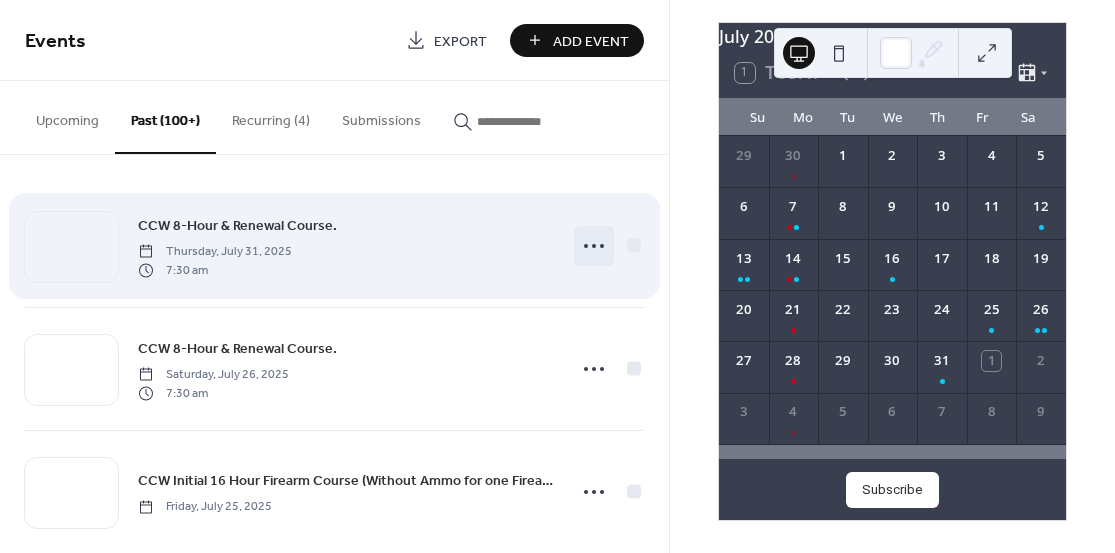 click 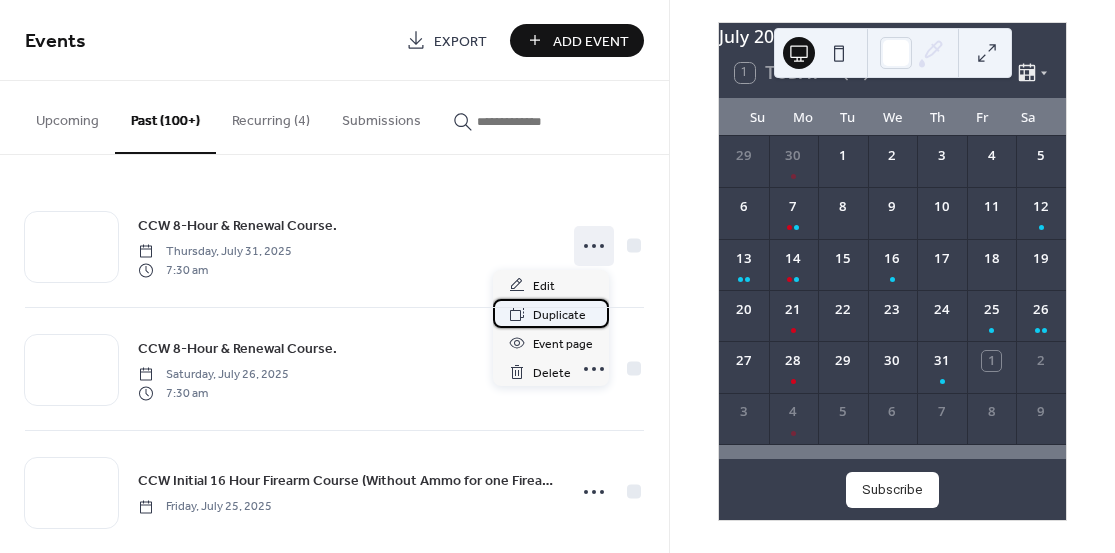 click on "Duplicate" at bounding box center [559, 315] 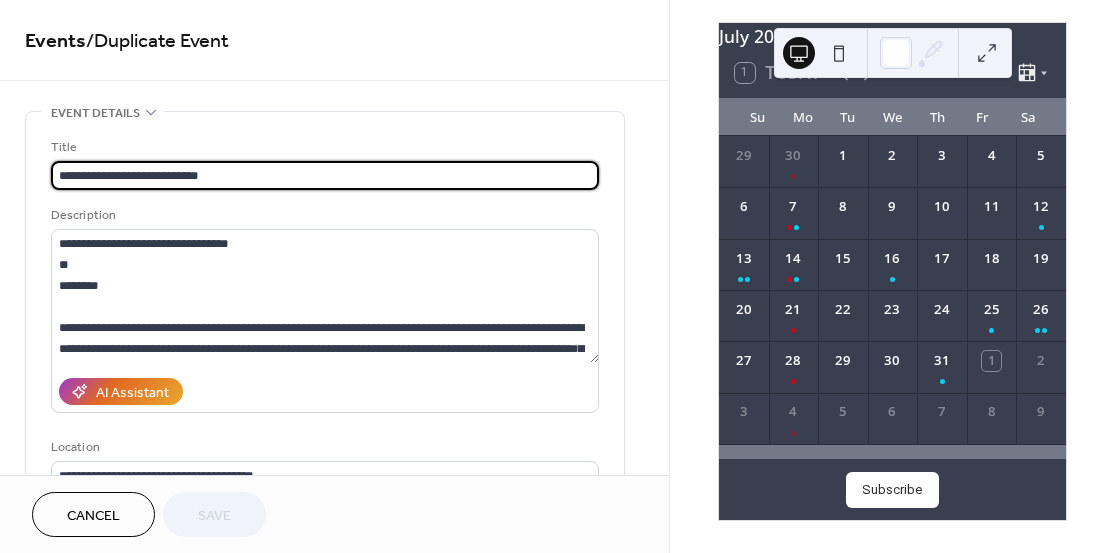 scroll, scrollTop: 273, scrollLeft: 0, axis: vertical 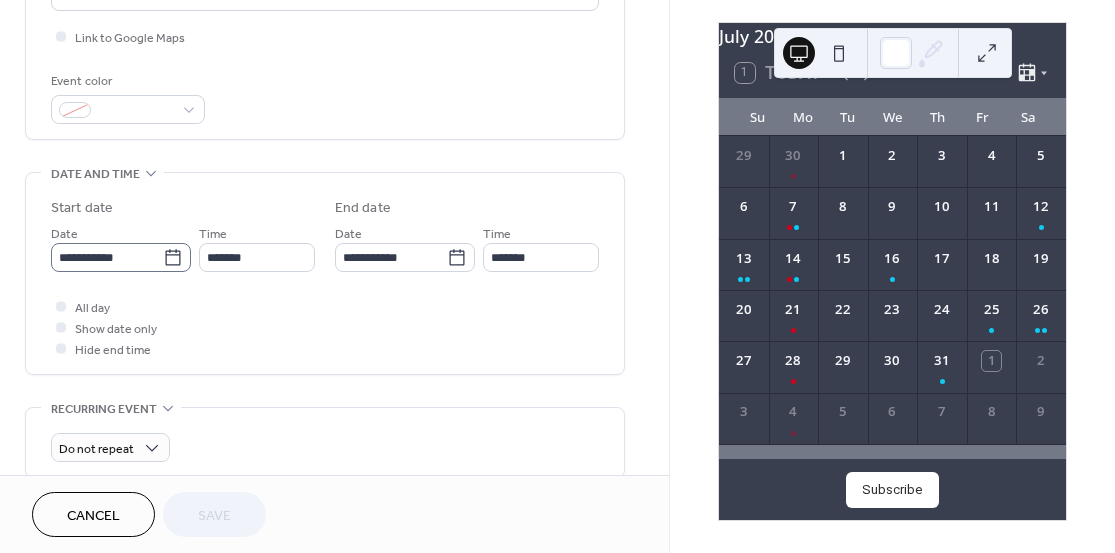 click 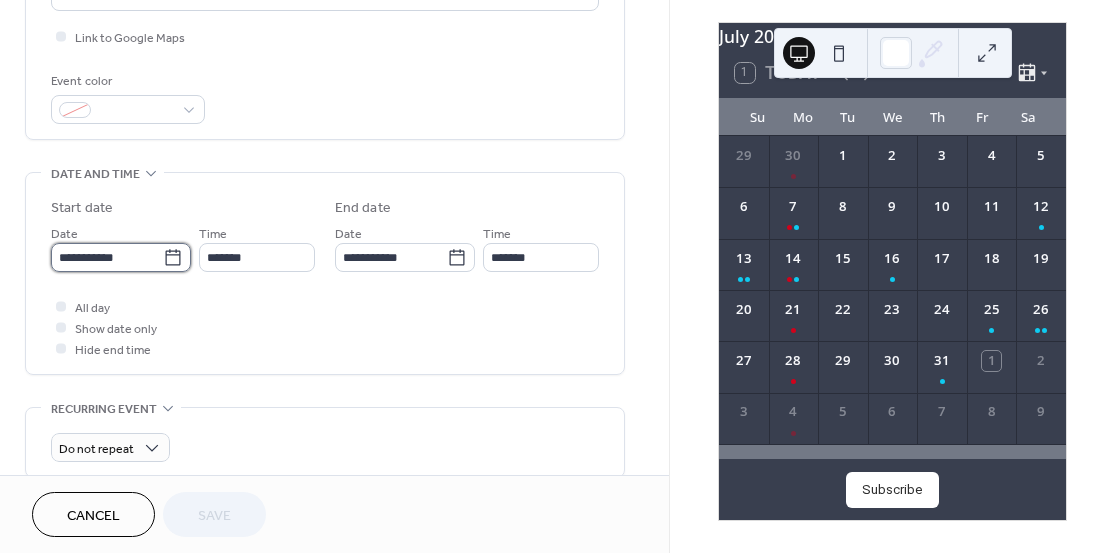 click on "**********" at bounding box center (107, 257) 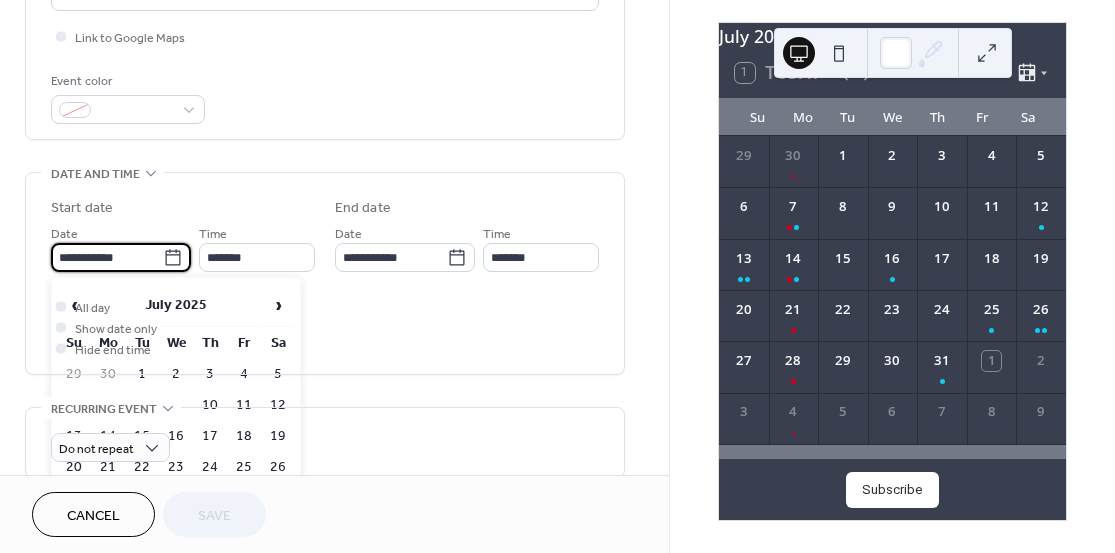 click on "4" at bounding box center [108, 529] 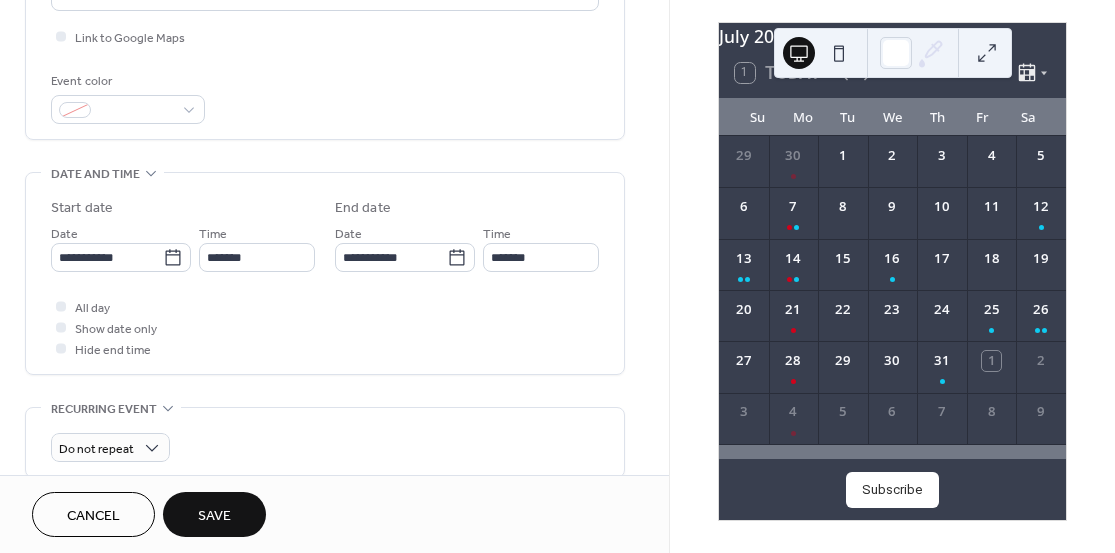 type on "**********" 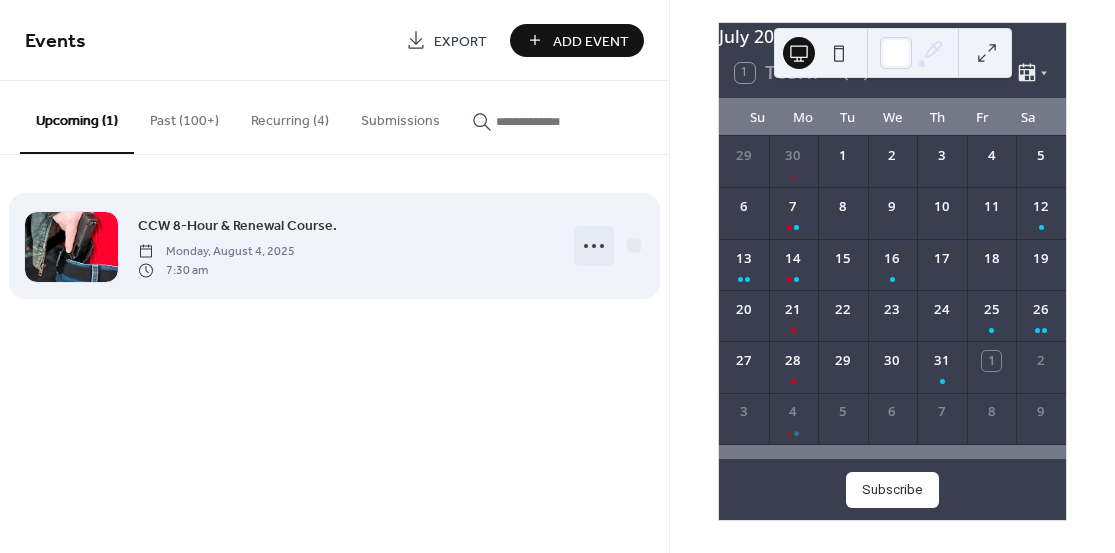 click 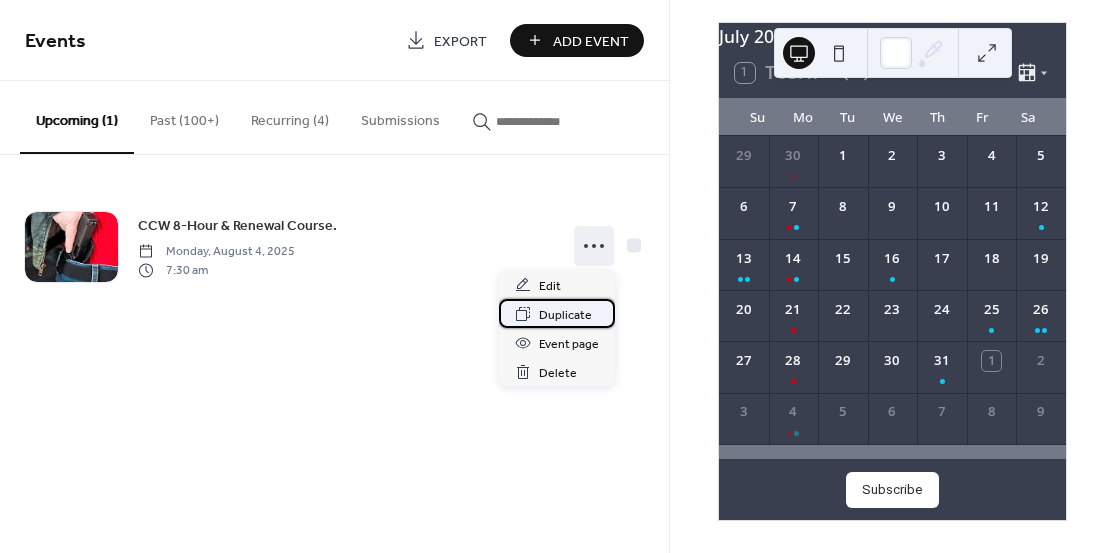 click on "Duplicate" at bounding box center [565, 315] 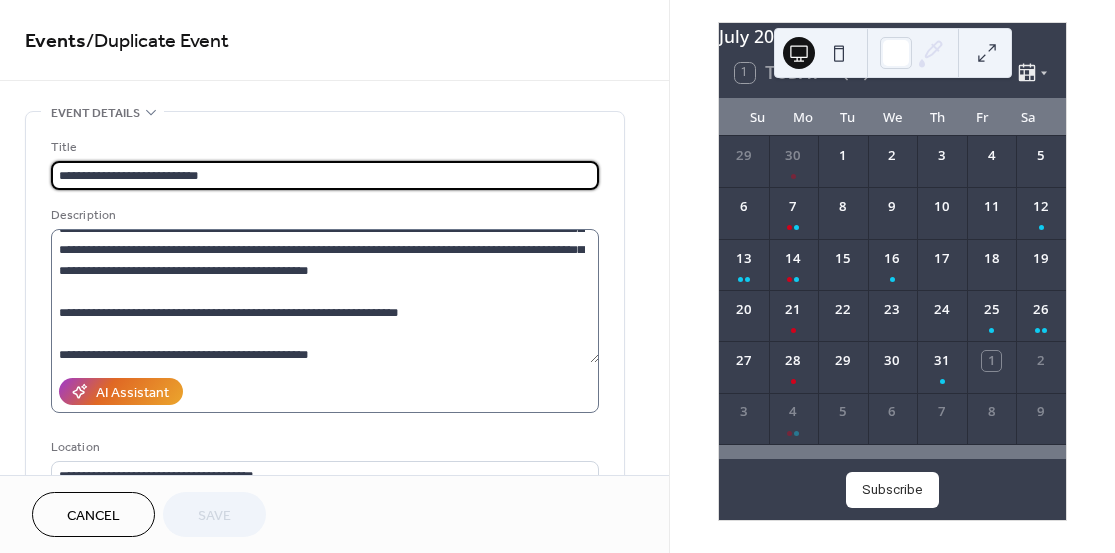 scroll, scrollTop: 273, scrollLeft: 0, axis: vertical 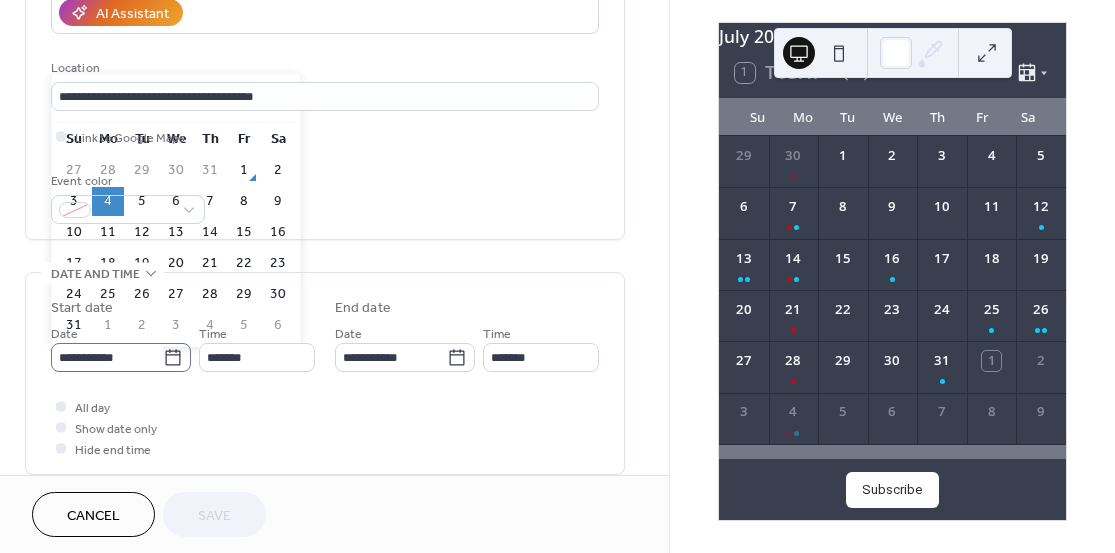 click 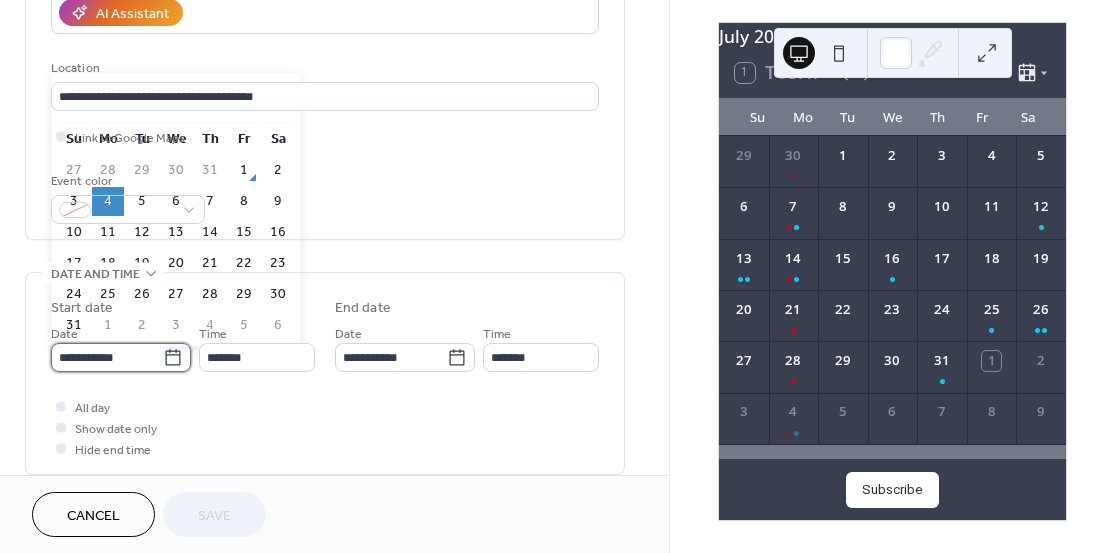 click on "**********" at bounding box center (107, 357) 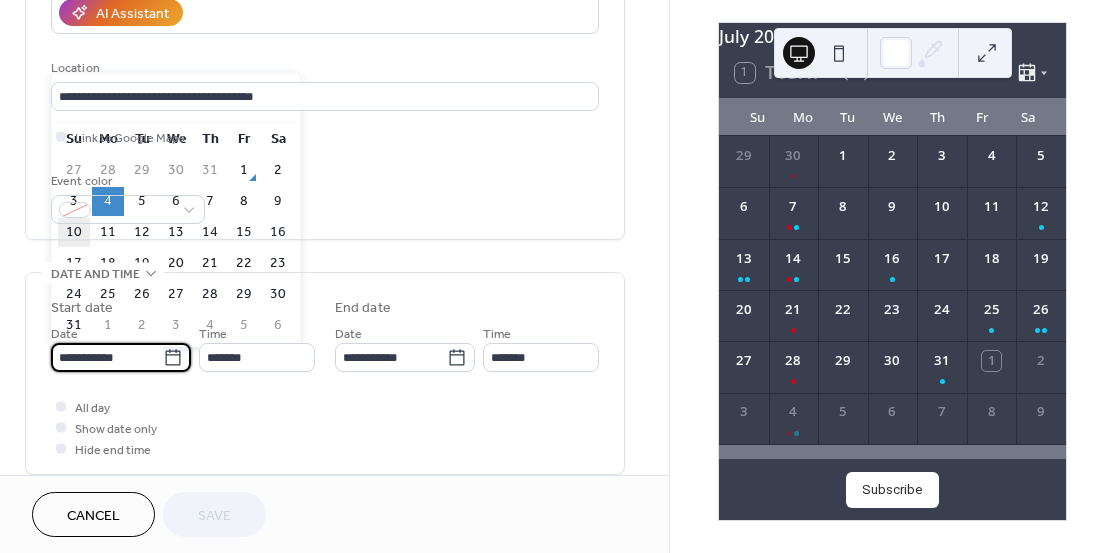 click on "10" at bounding box center [74, 232] 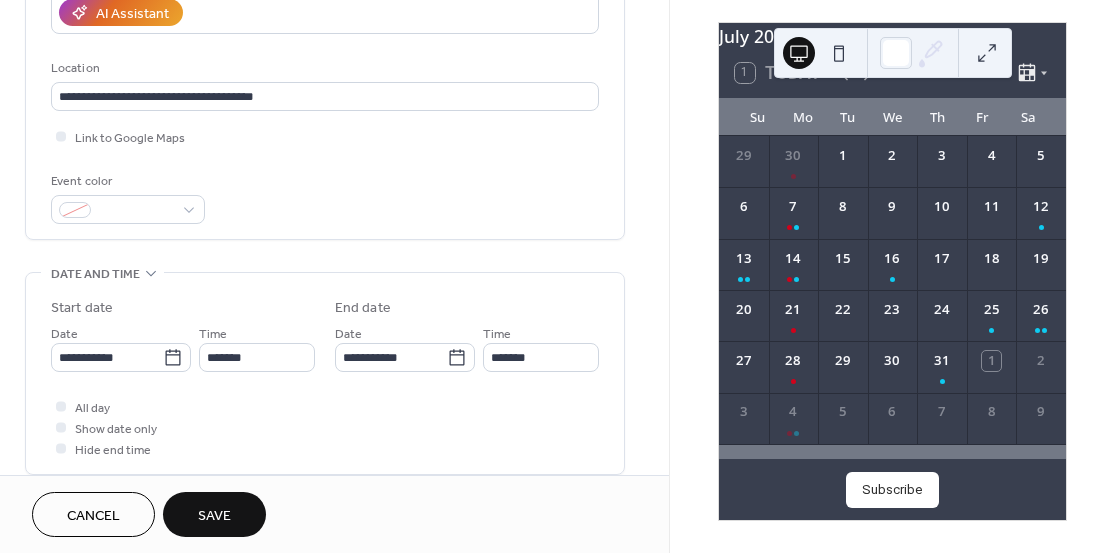 type on "**********" 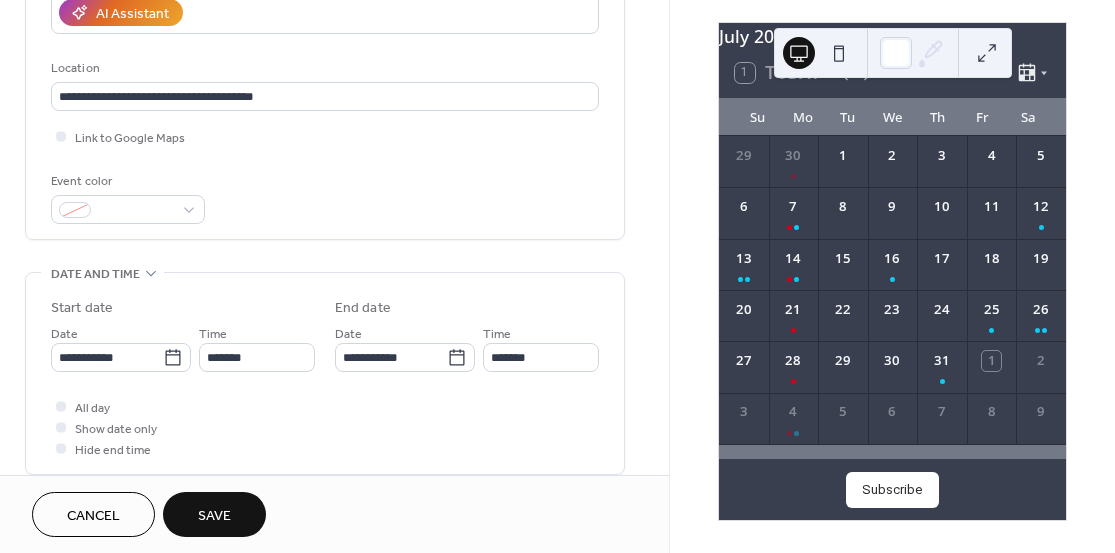 type on "**********" 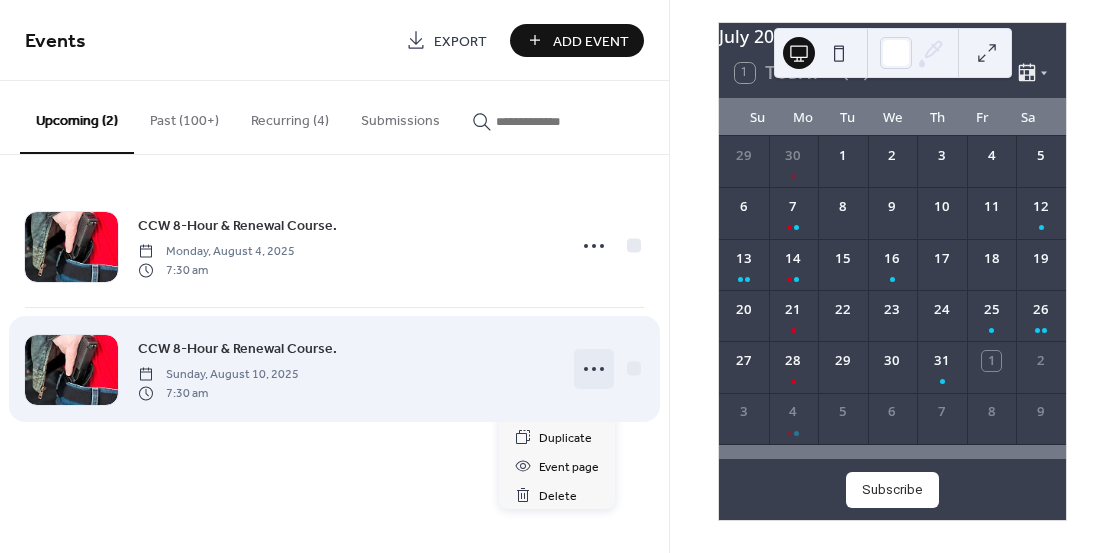 click 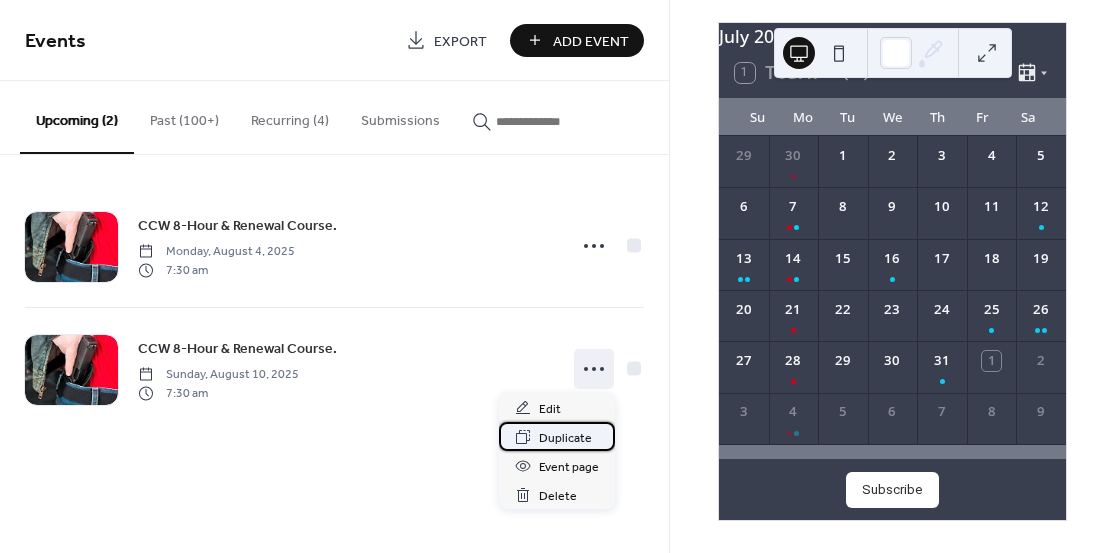 click on "Duplicate" at bounding box center (565, 438) 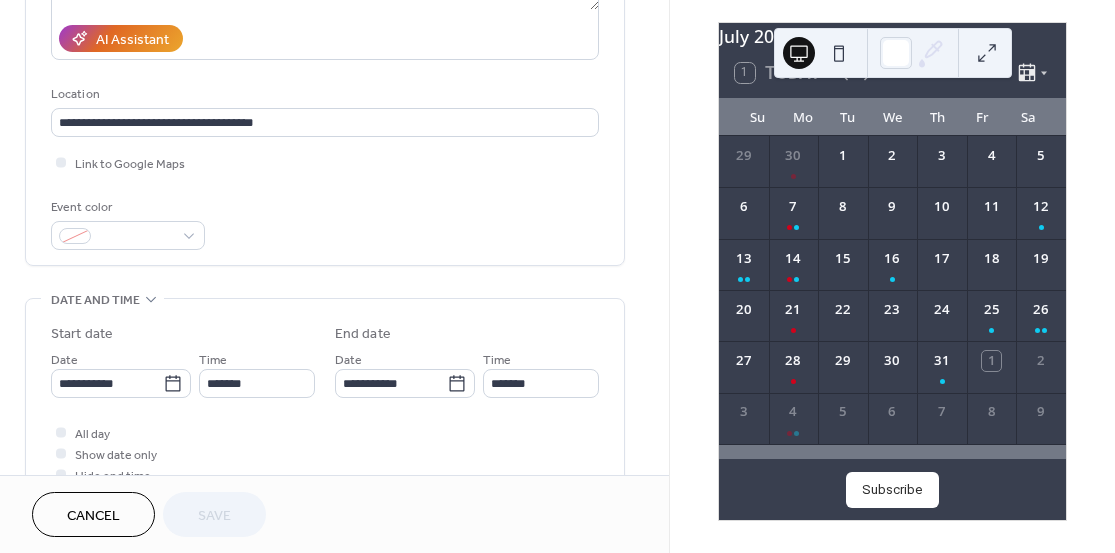 scroll, scrollTop: 368, scrollLeft: 0, axis: vertical 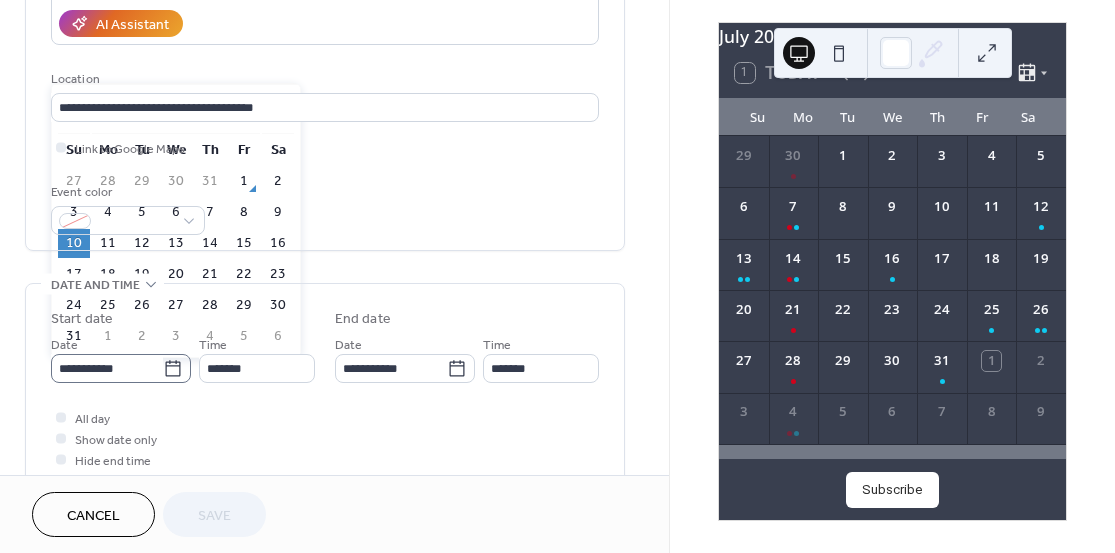 click 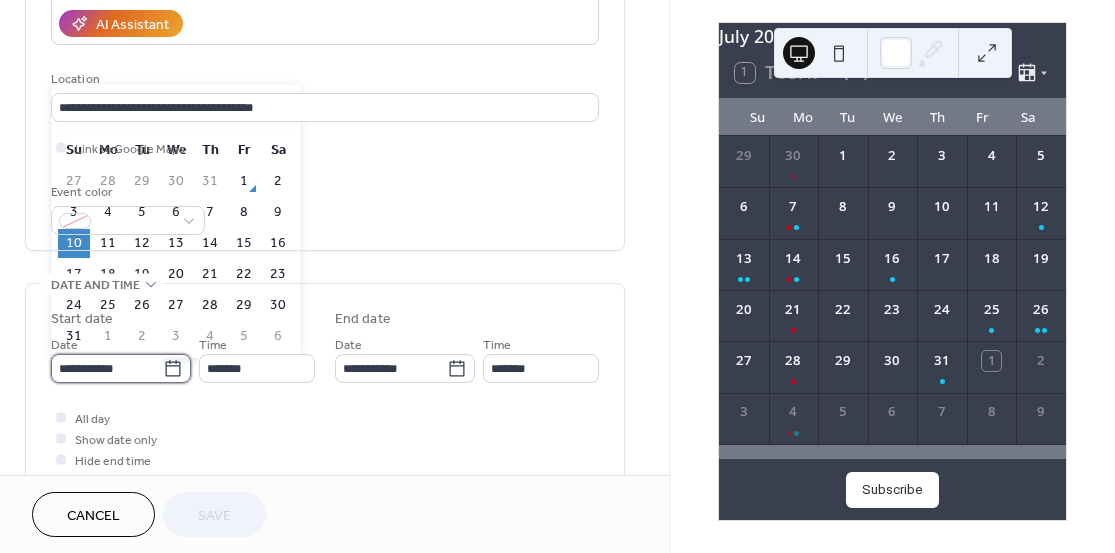 click on "**********" at bounding box center (107, 368) 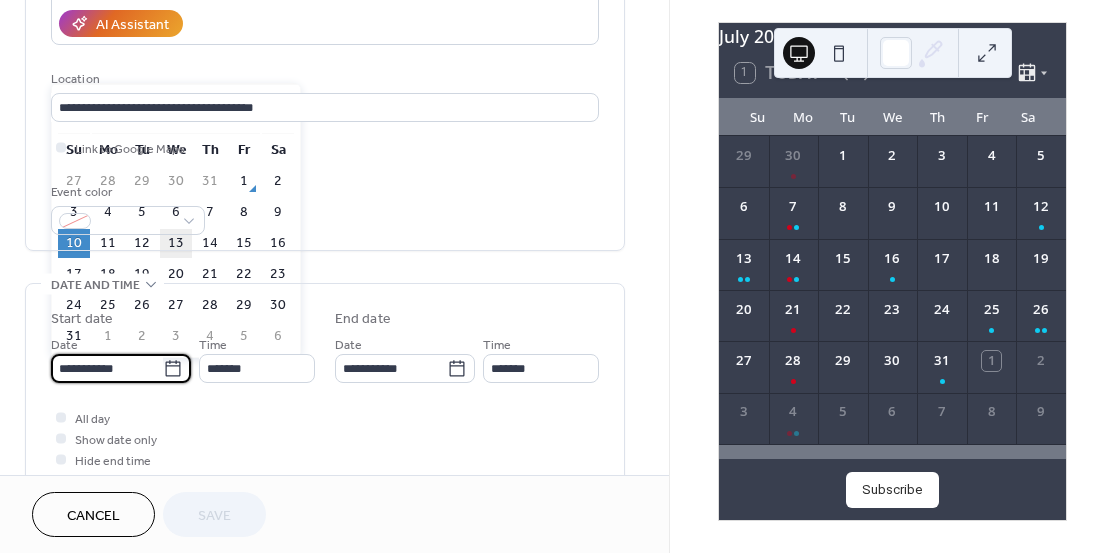 click on "13" at bounding box center (176, 243) 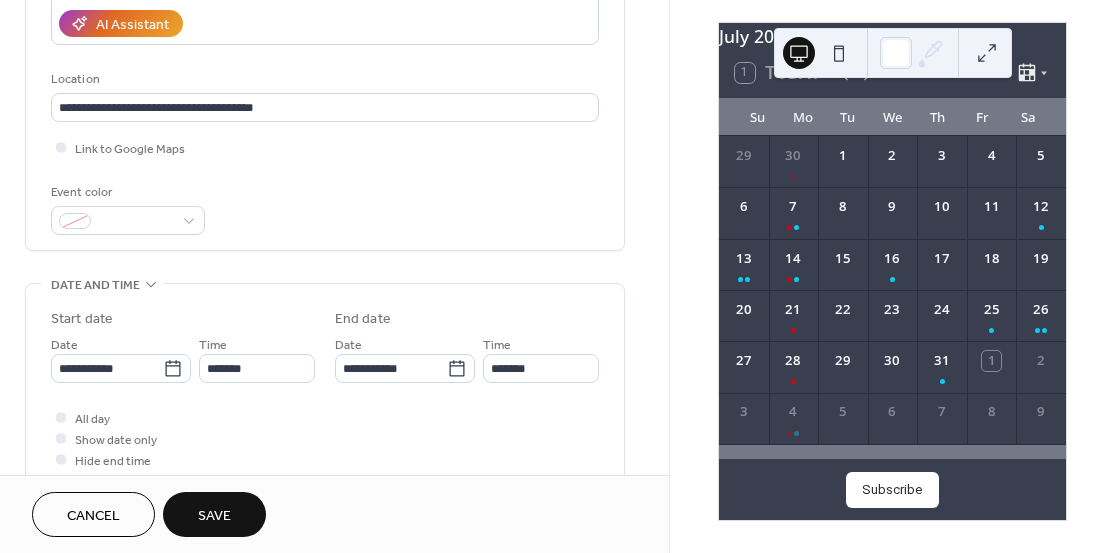 type on "**********" 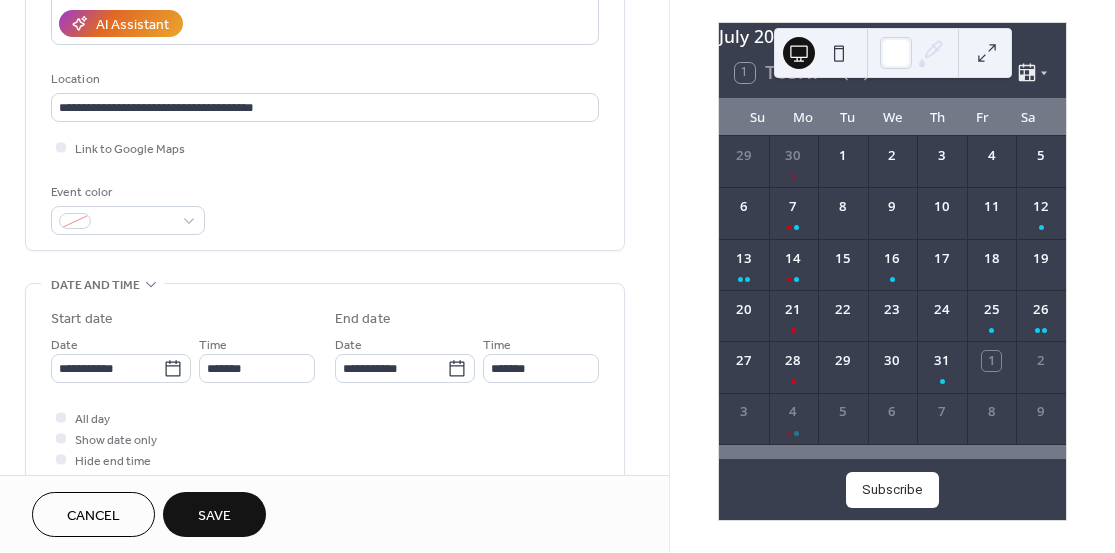 type on "**********" 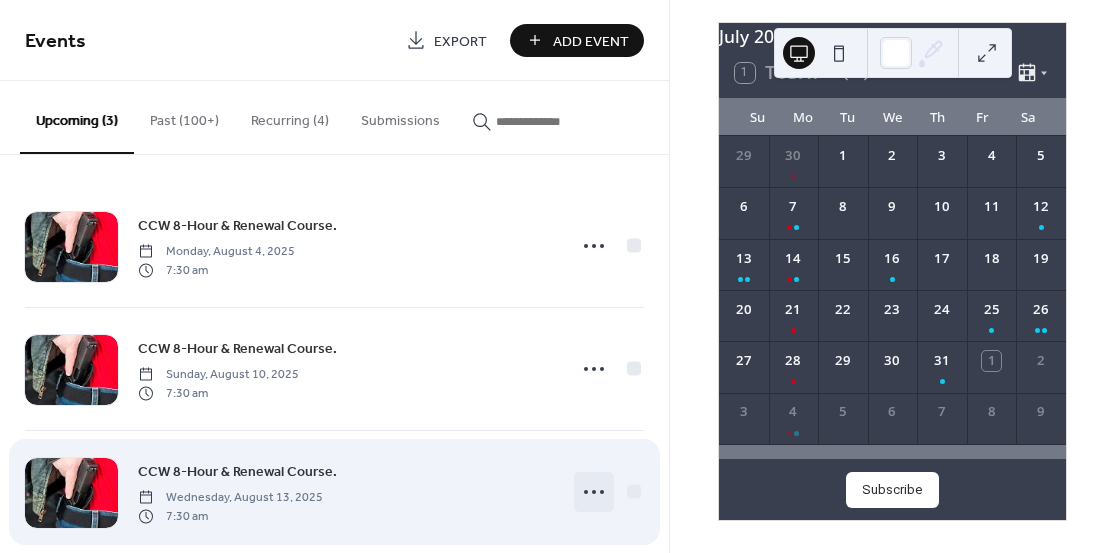 scroll, scrollTop: 30, scrollLeft: 0, axis: vertical 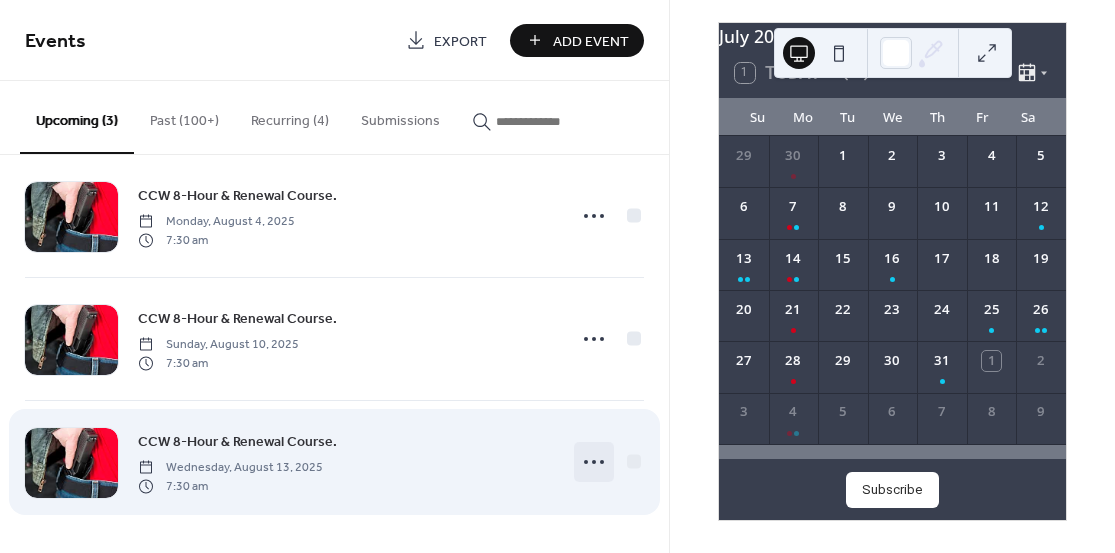 click 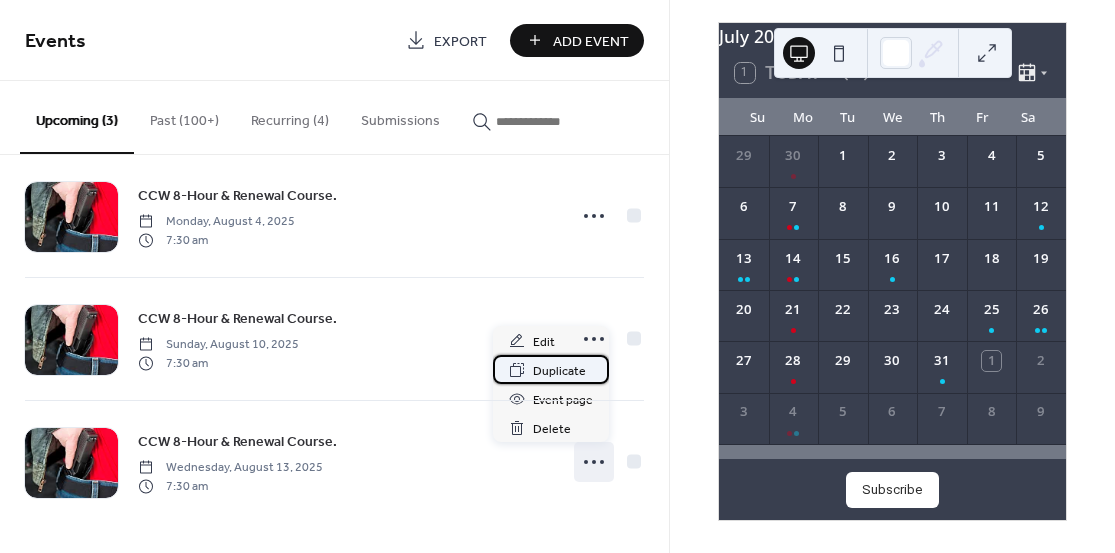 click on "Duplicate" at bounding box center (559, 371) 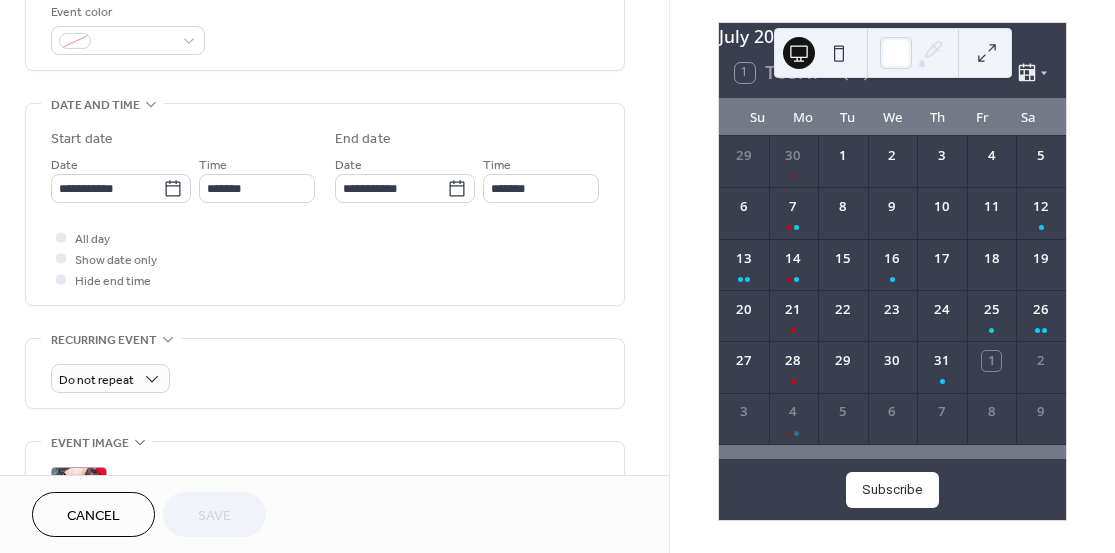 scroll, scrollTop: 572, scrollLeft: 0, axis: vertical 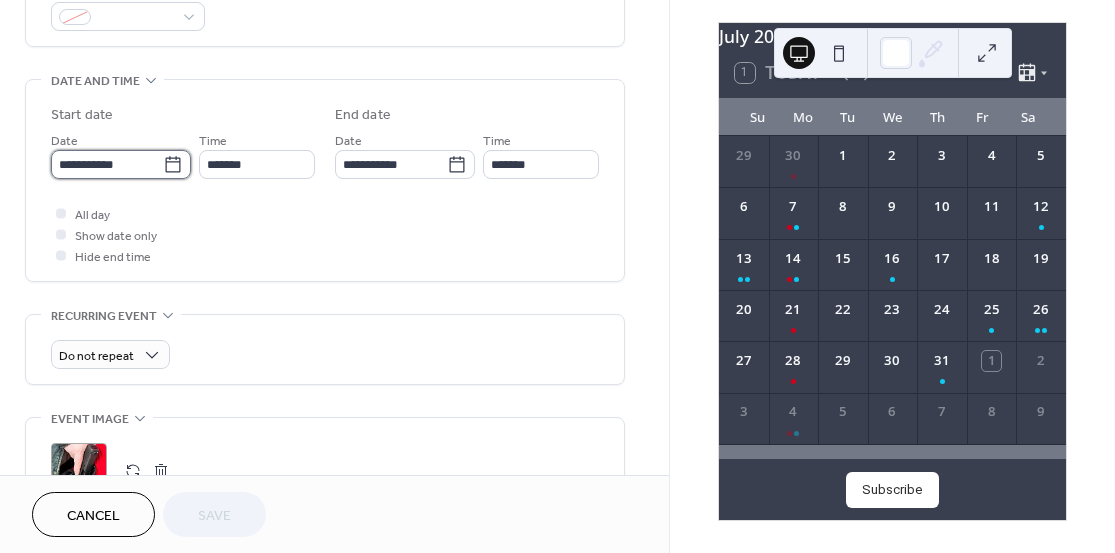 click on "**********" at bounding box center (107, 164) 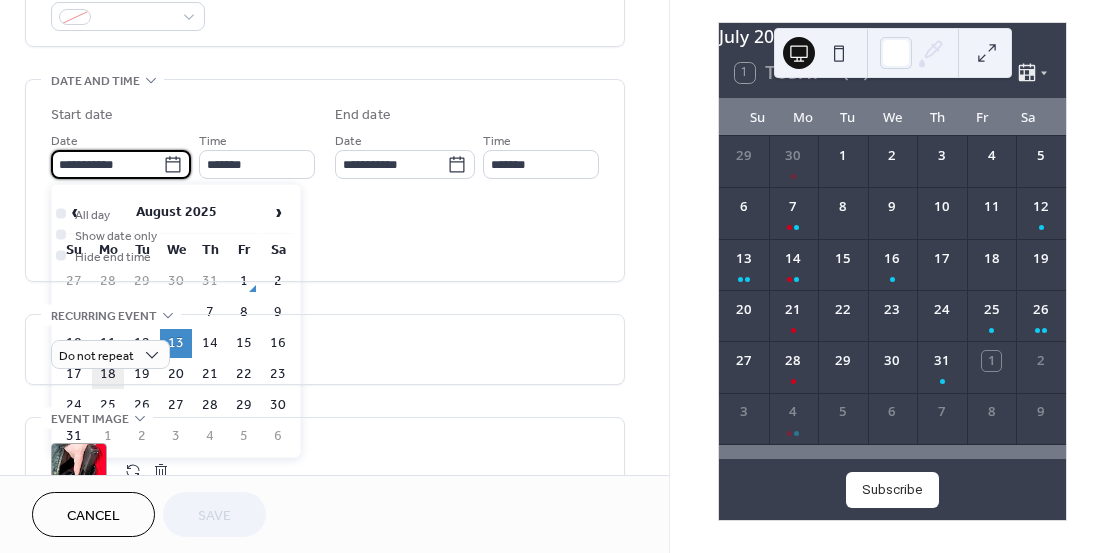 click on "18" at bounding box center (108, 374) 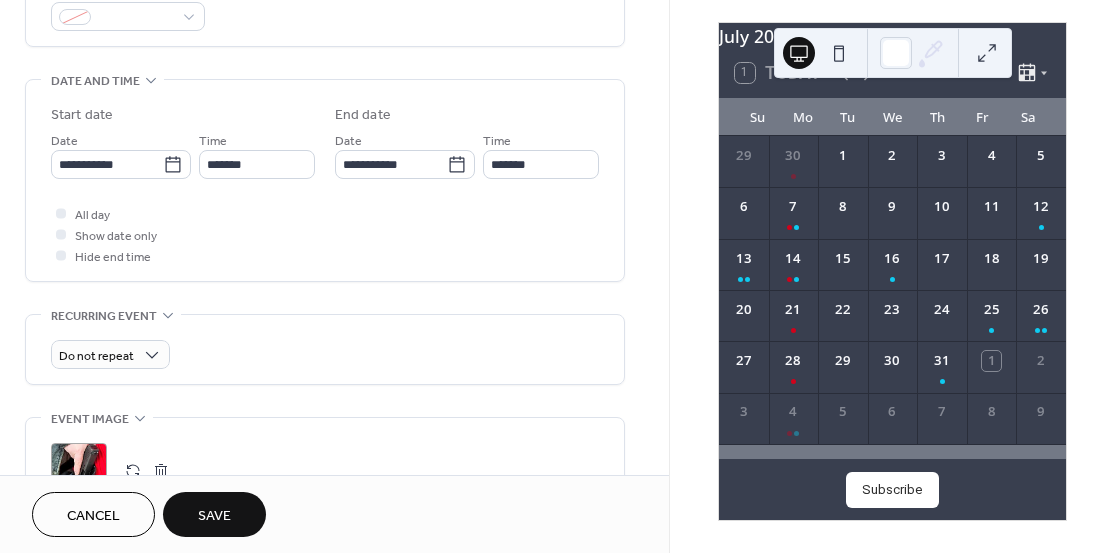 type on "**********" 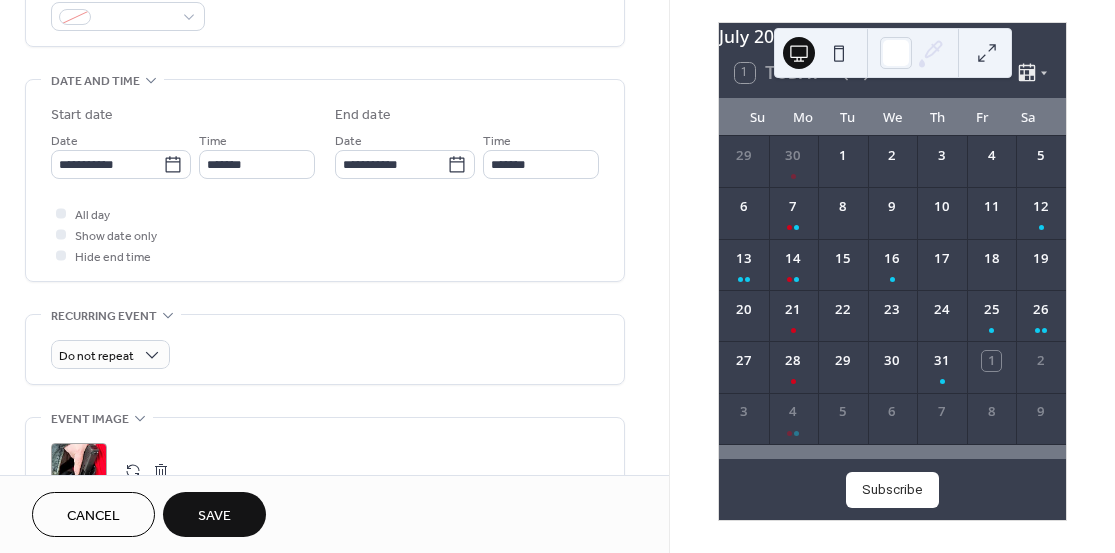 type on "**********" 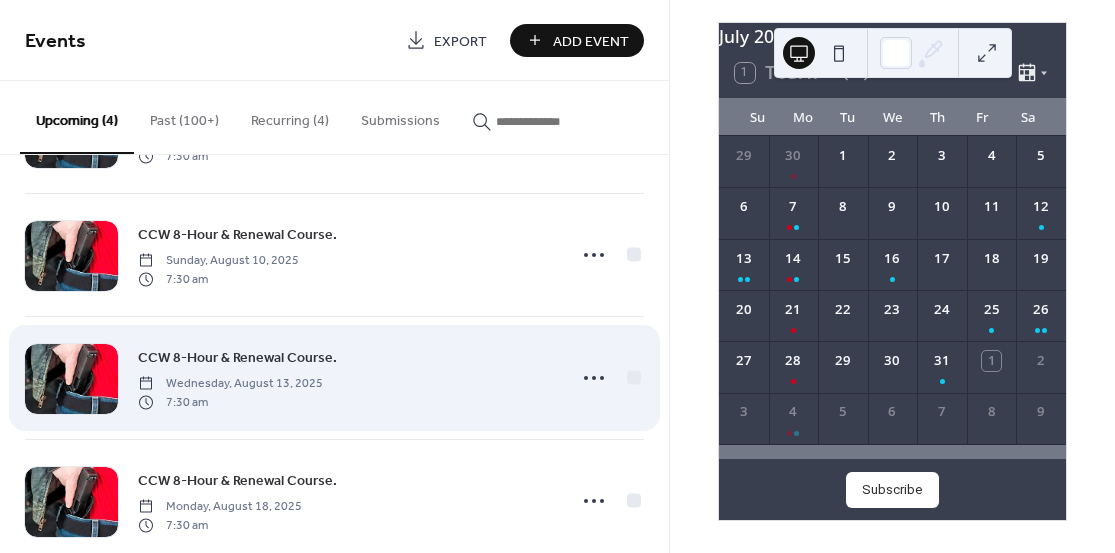 scroll, scrollTop: 153, scrollLeft: 0, axis: vertical 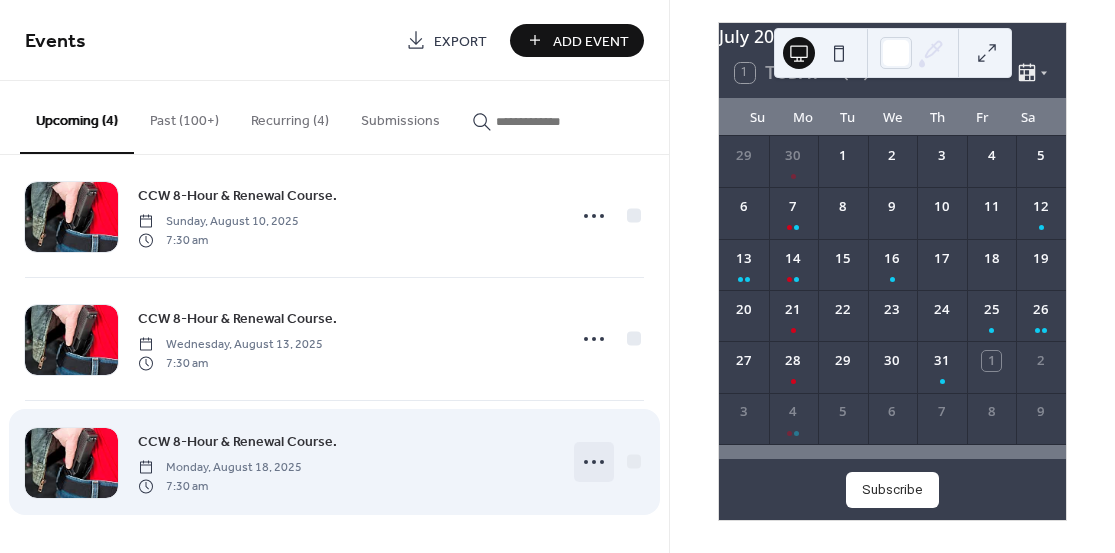 click 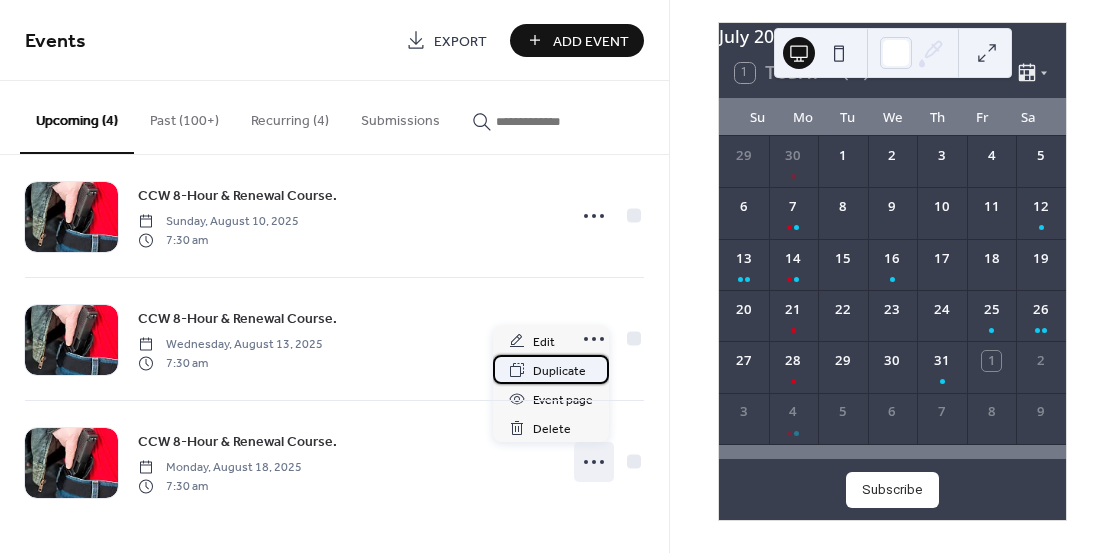 click on "Duplicate" at bounding box center (559, 371) 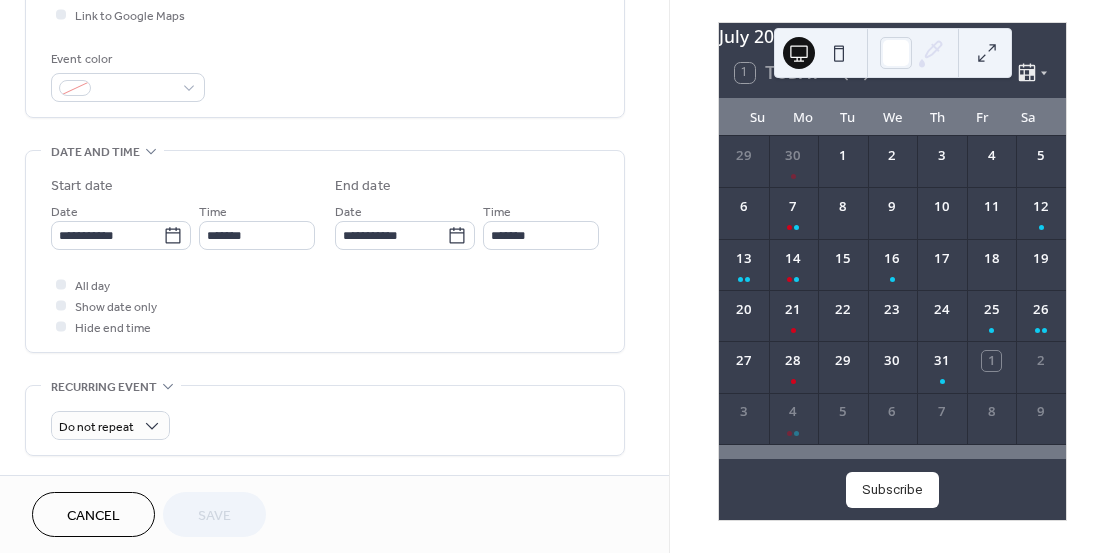 scroll, scrollTop: 505, scrollLeft: 0, axis: vertical 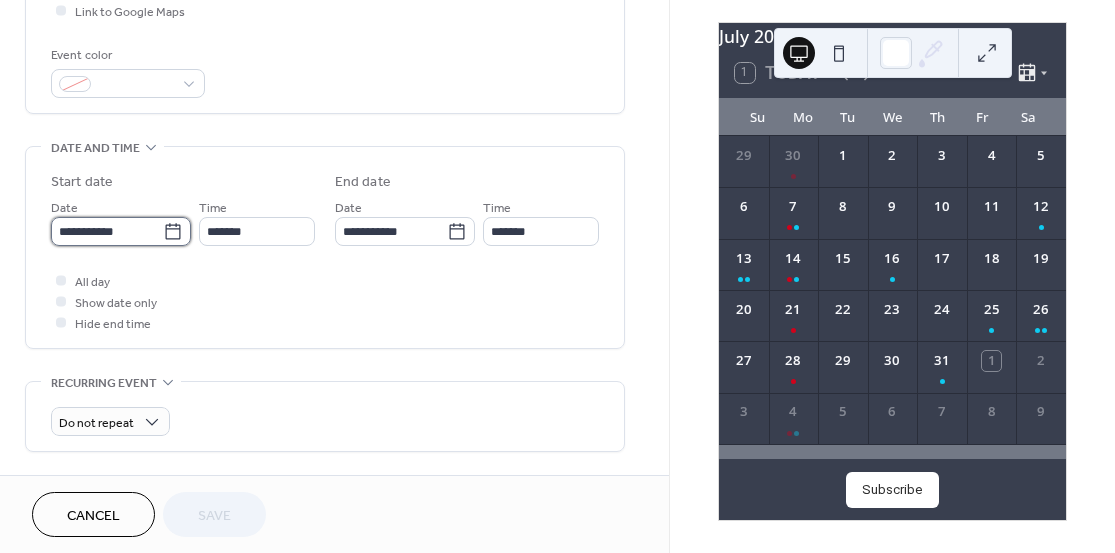 click on "**********" at bounding box center (107, 231) 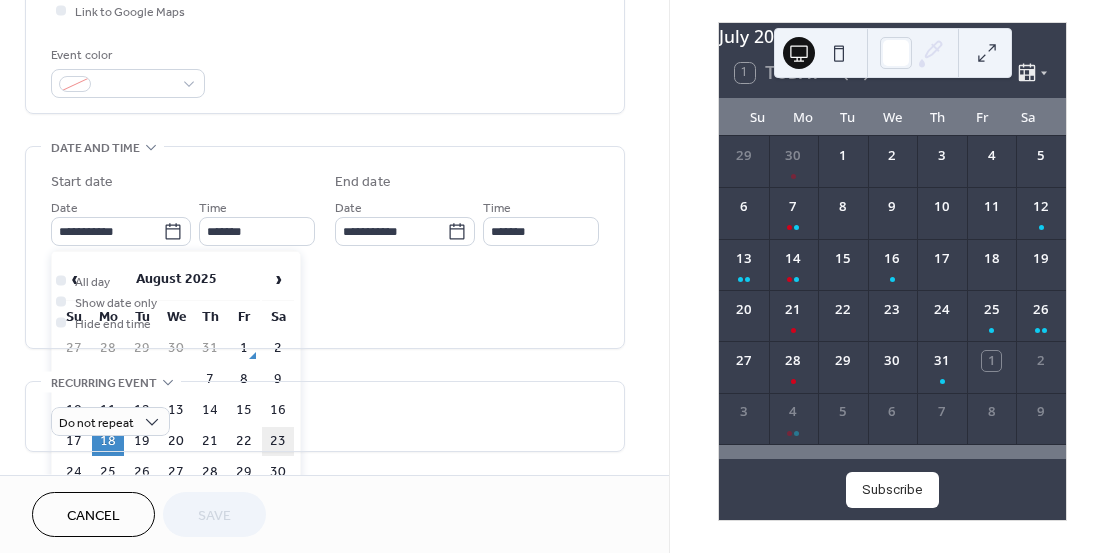 click on "23" at bounding box center [278, 441] 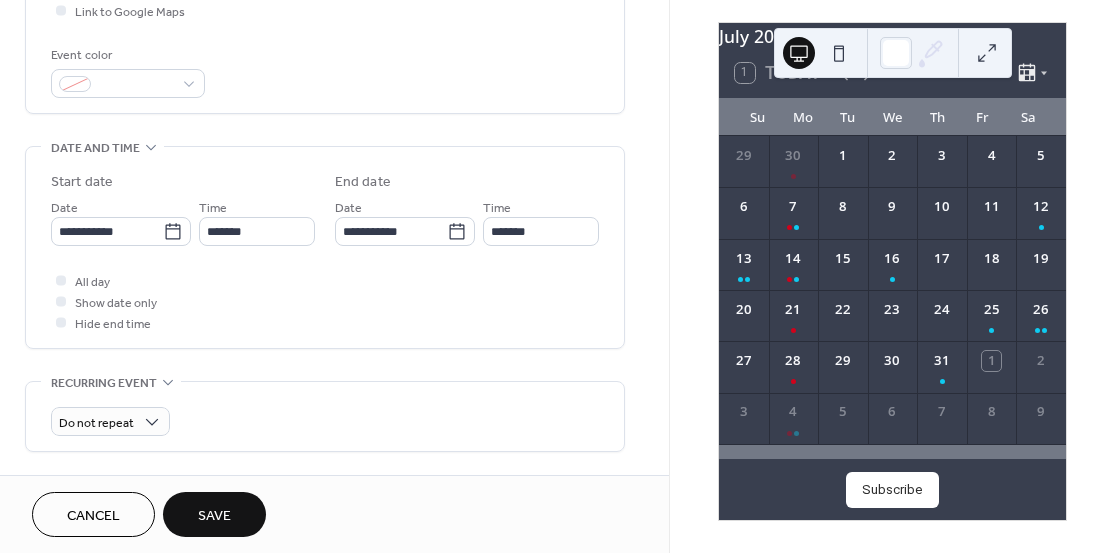 type on "**********" 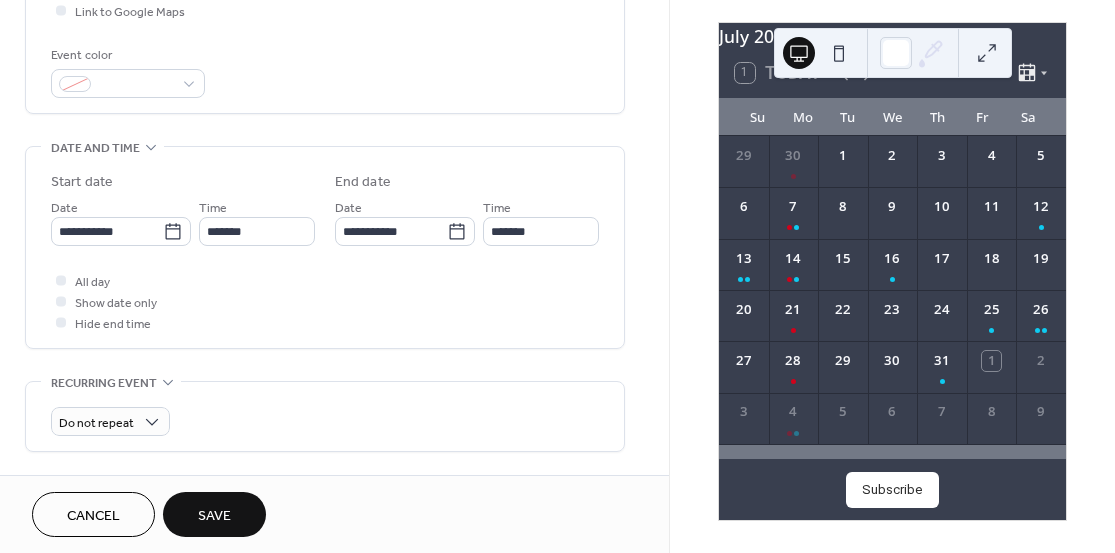 type on "**********" 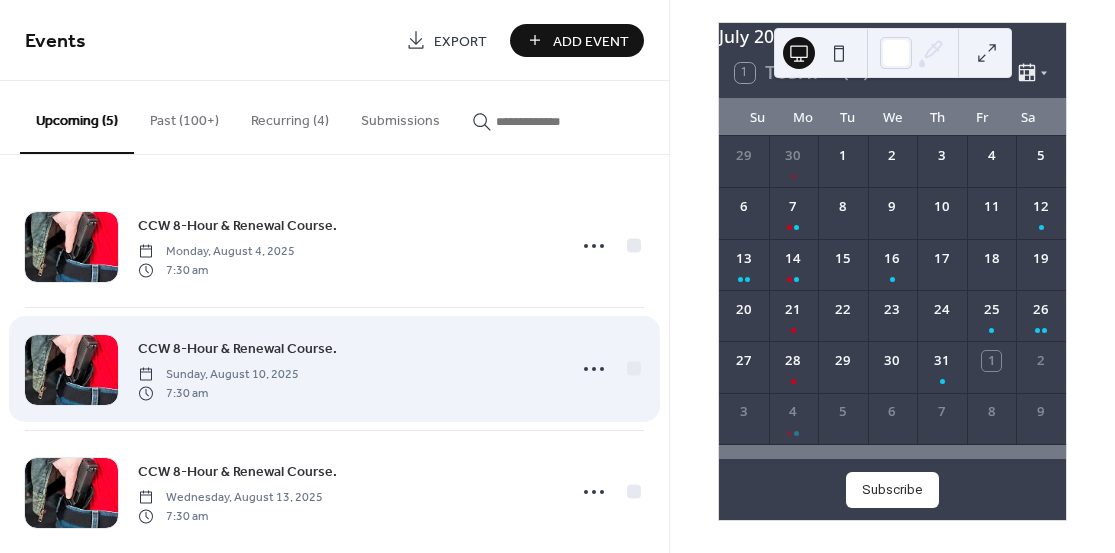 scroll, scrollTop: 276, scrollLeft: 0, axis: vertical 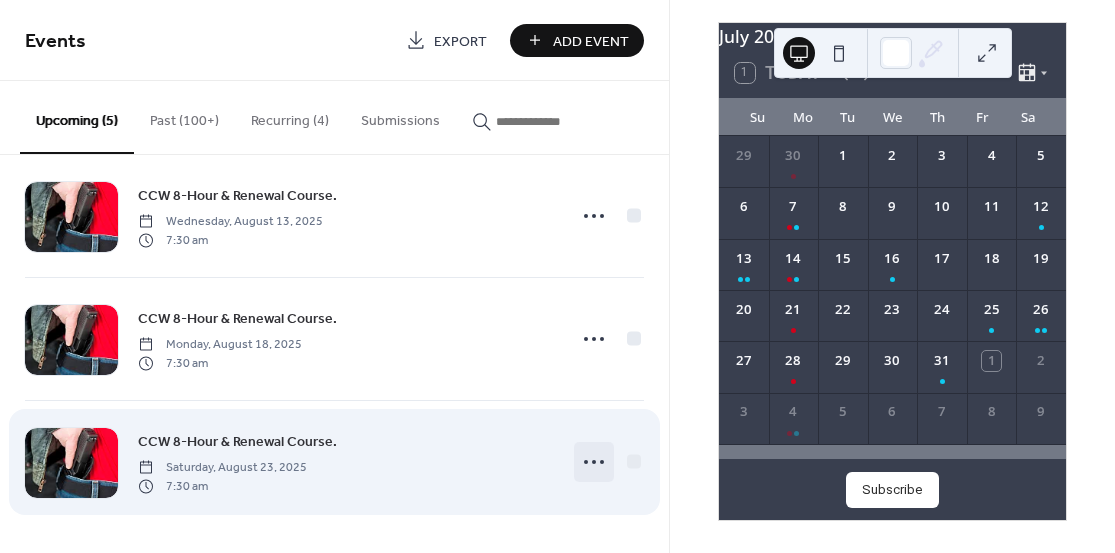click 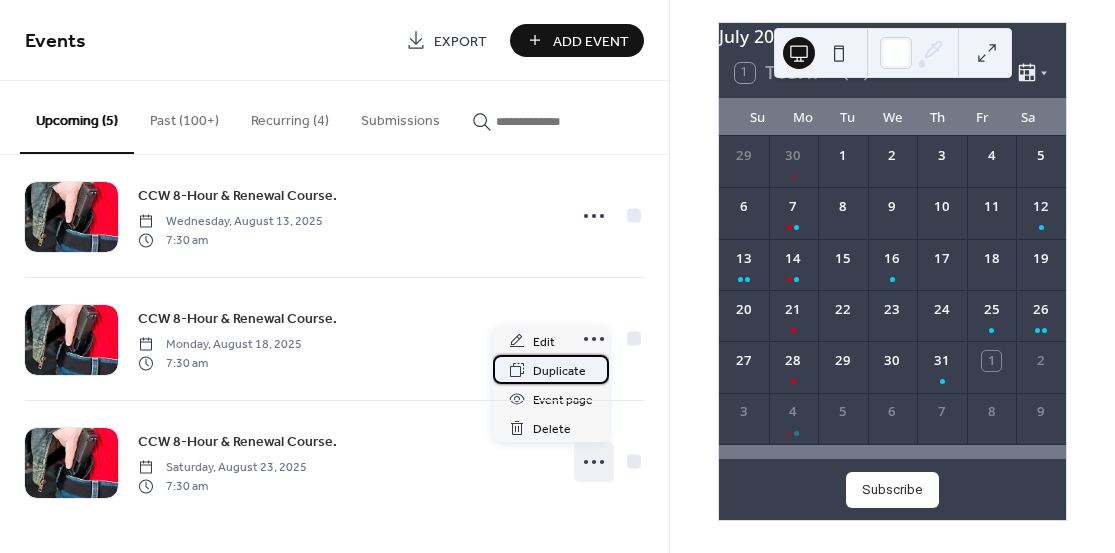 click on "Duplicate" at bounding box center [559, 371] 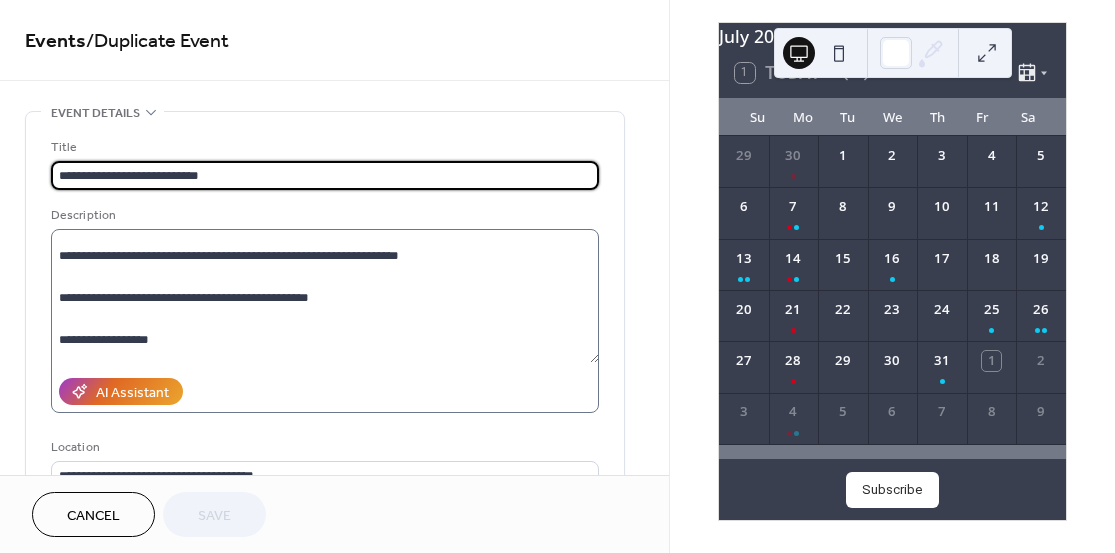 scroll, scrollTop: 273, scrollLeft: 0, axis: vertical 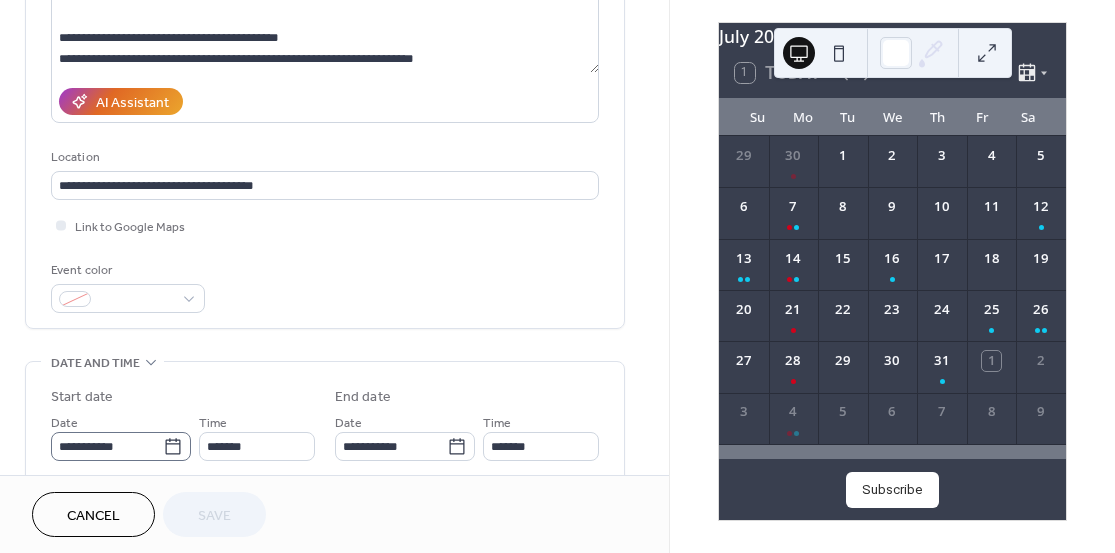 click 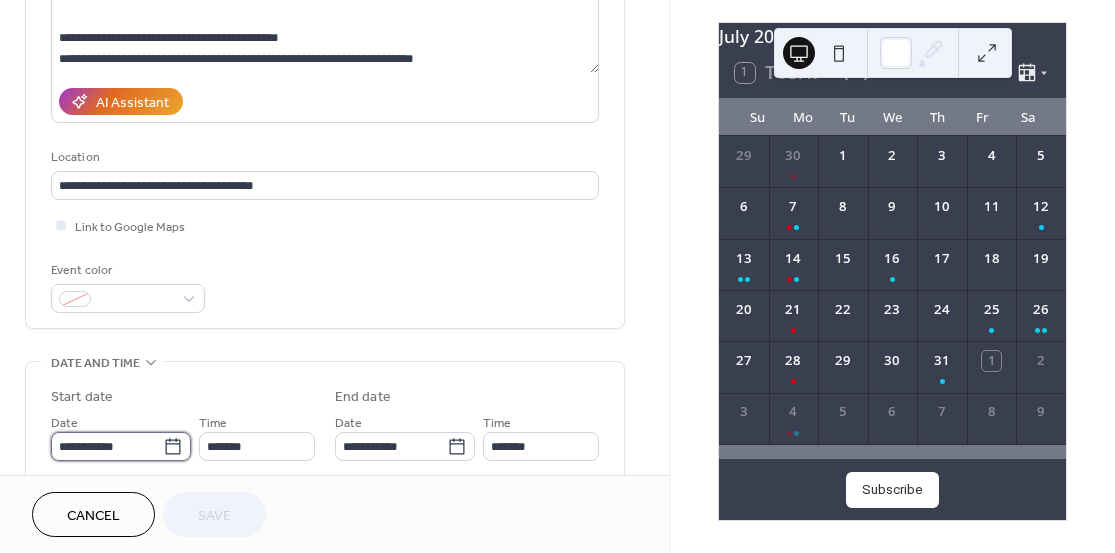 click on "**********" at bounding box center (107, 446) 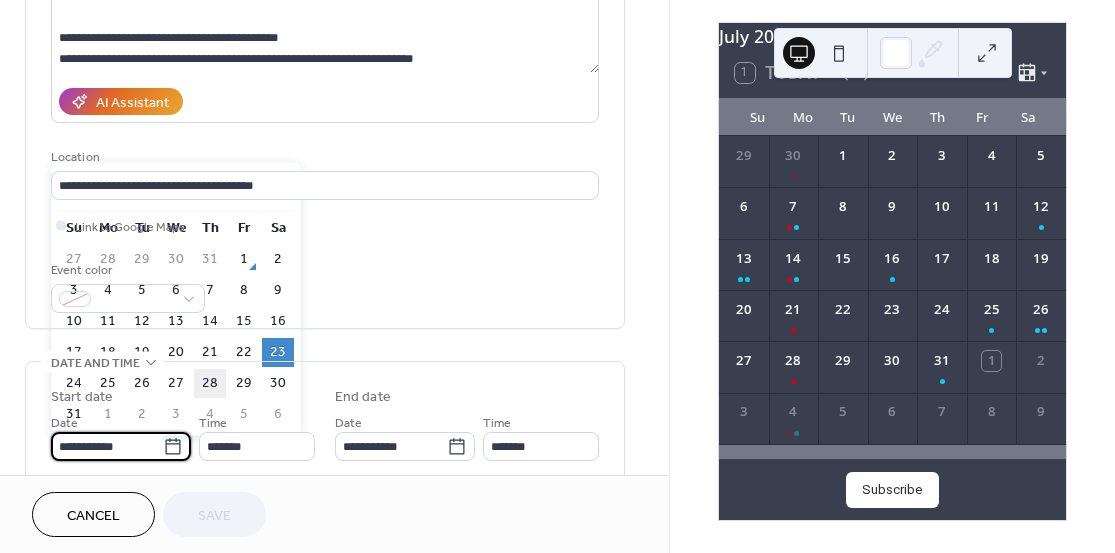 click on "28" at bounding box center [210, 383] 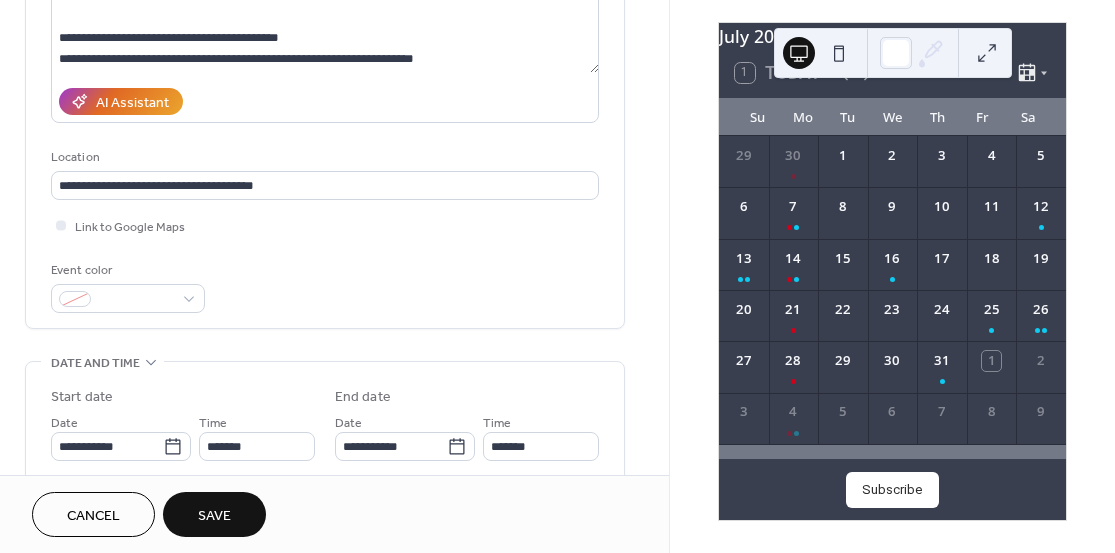 type on "**********" 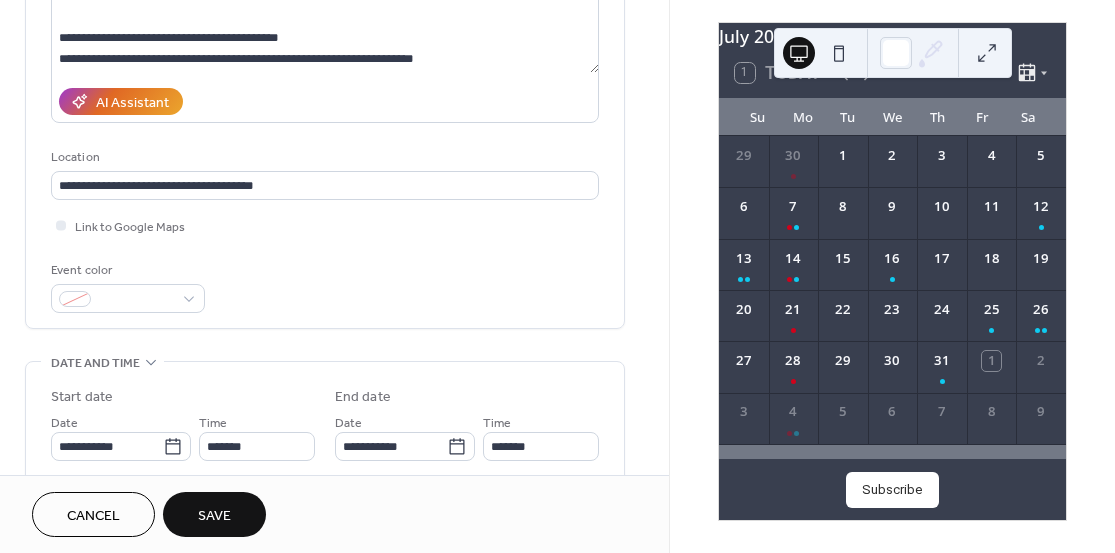 type on "**********" 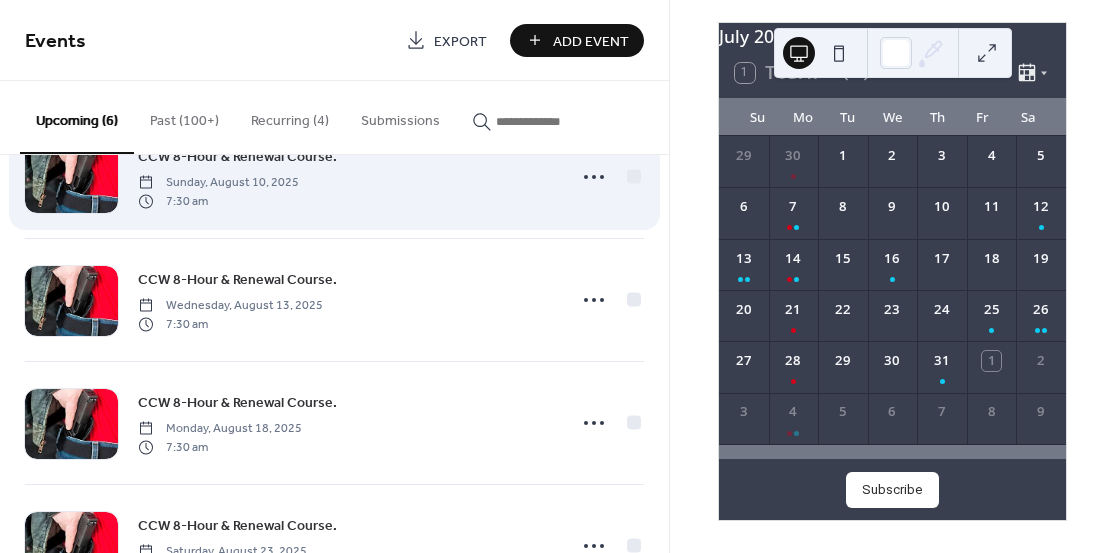 scroll, scrollTop: 399, scrollLeft: 0, axis: vertical 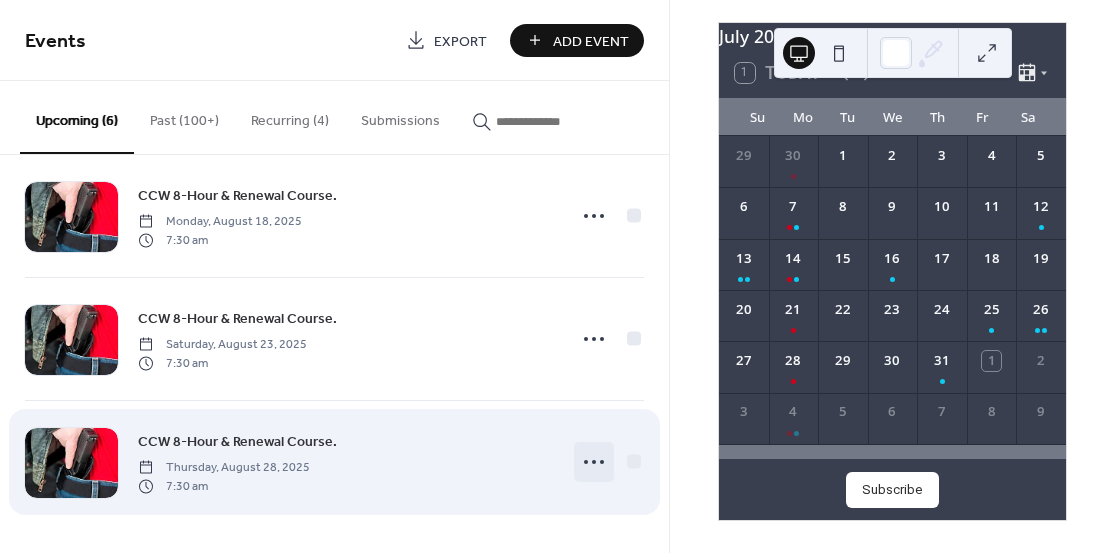click 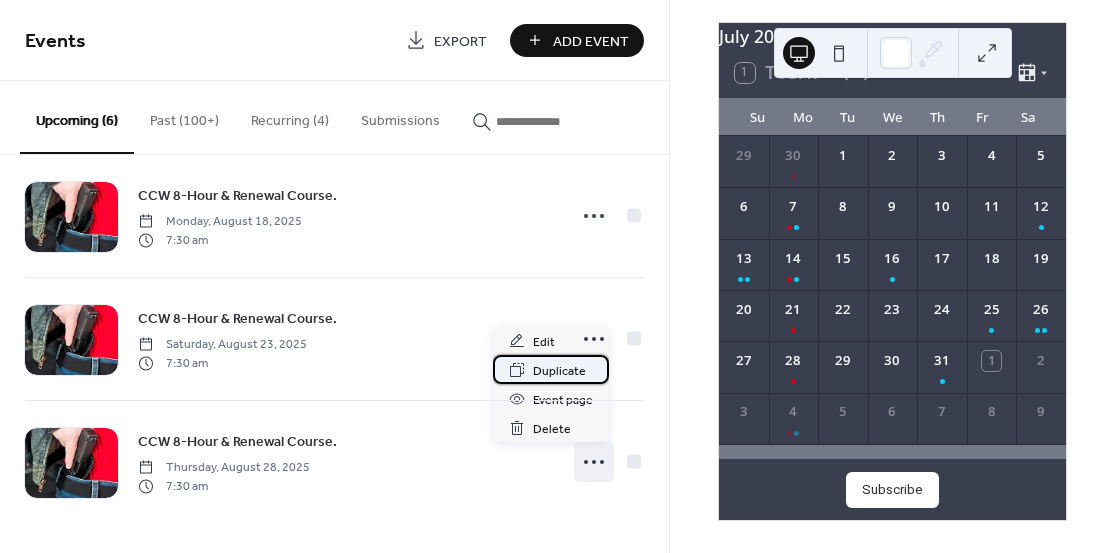 click on "Duplicate" at bounding box center [559, 371] 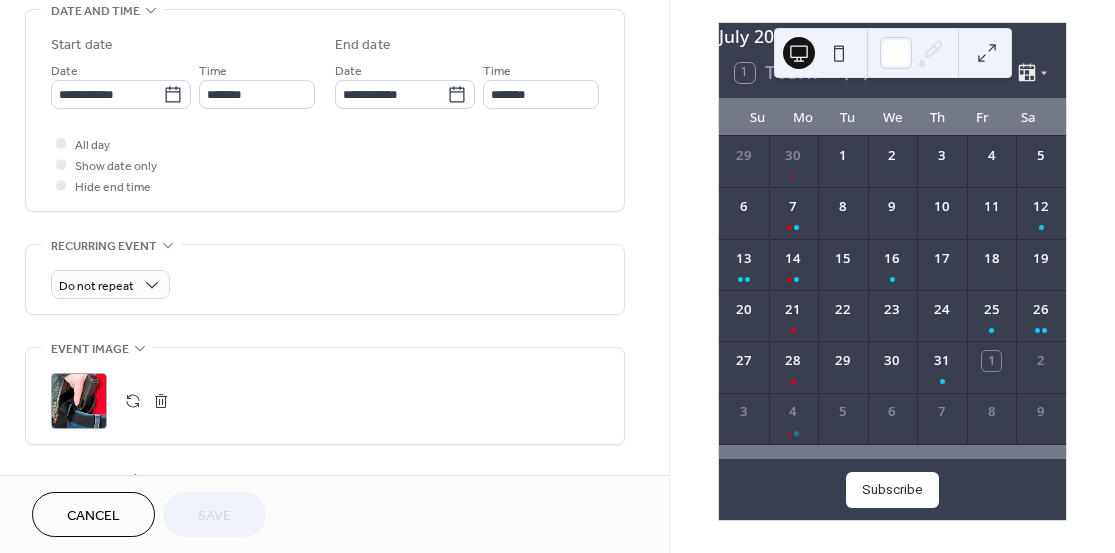scroll, scrollTop: 636, scrollLeft: 0, axis: vertical 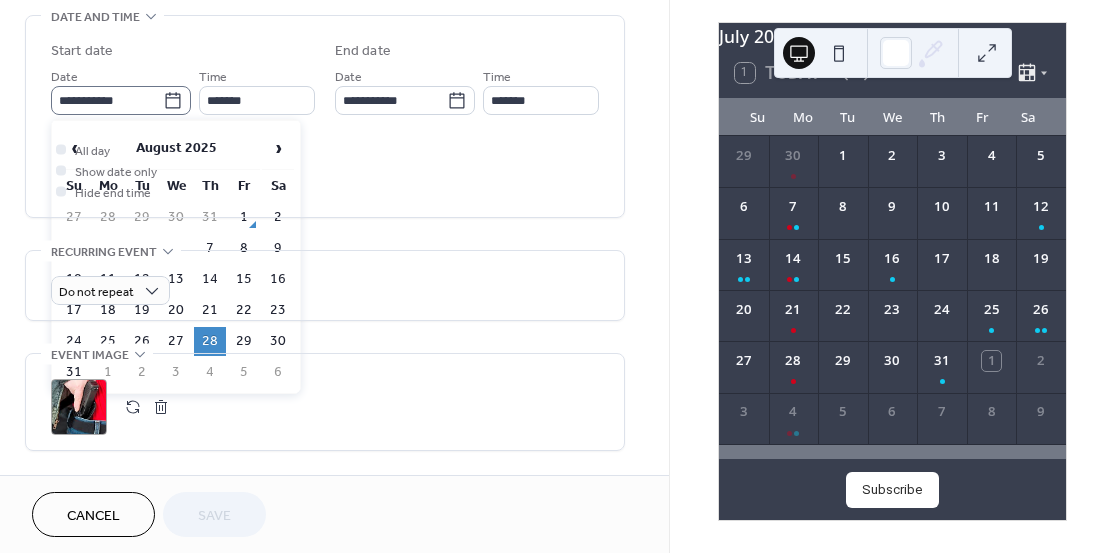 click 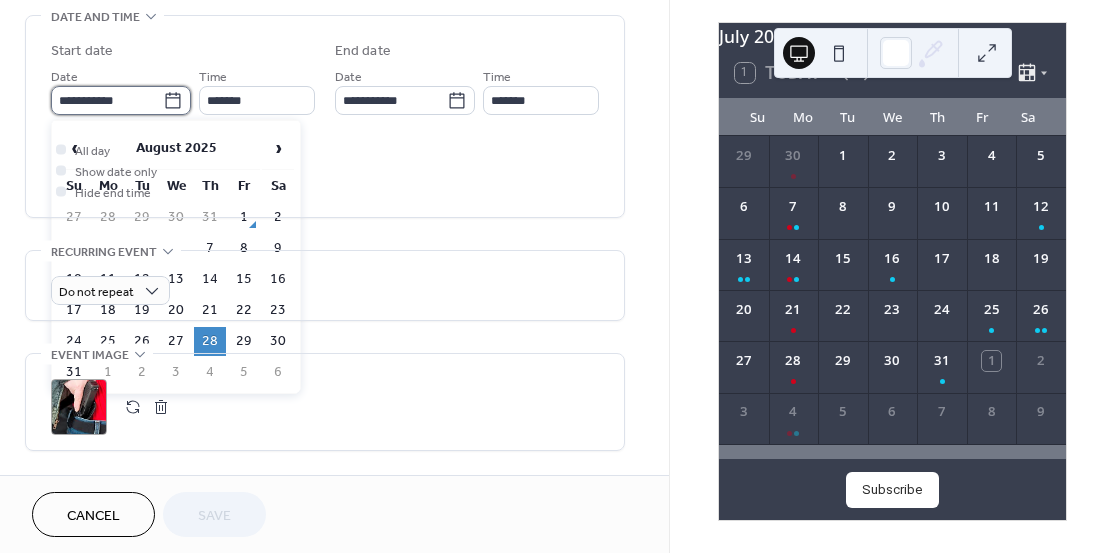 click on "**********" at bounding box center (107, 100) 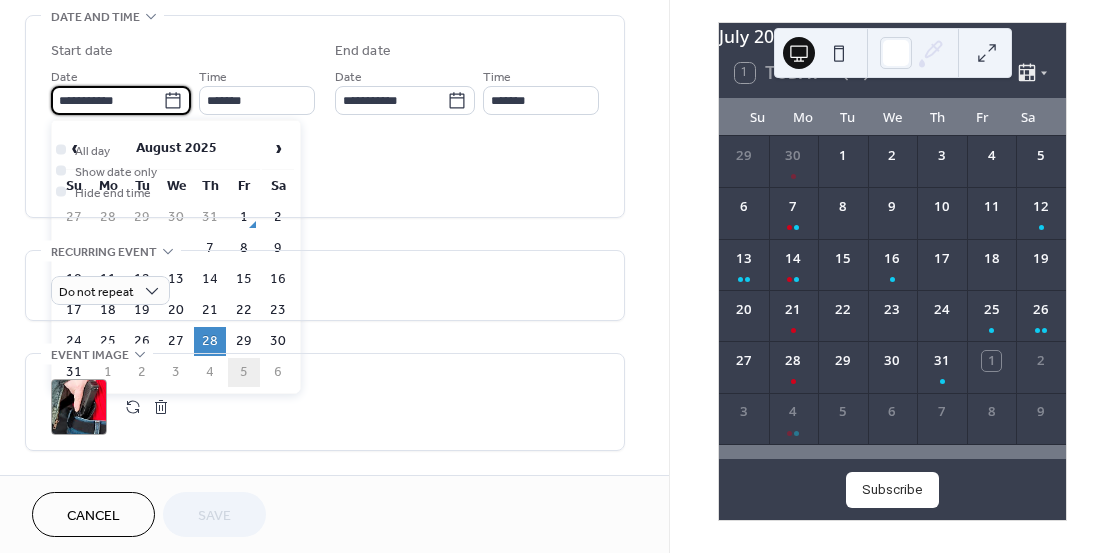 click on "5" at bounding box center (244, 372) 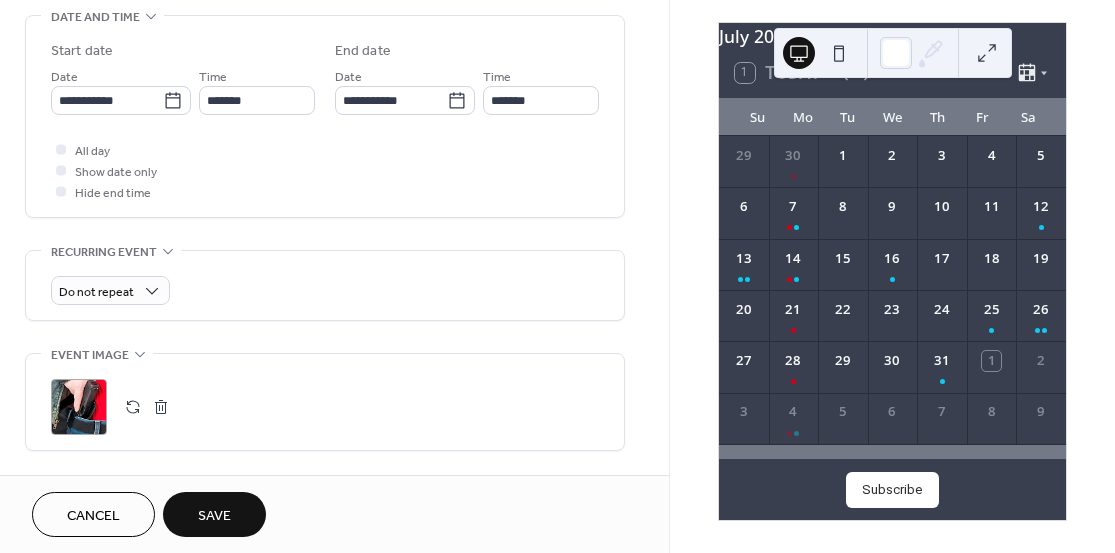 type on "**********" 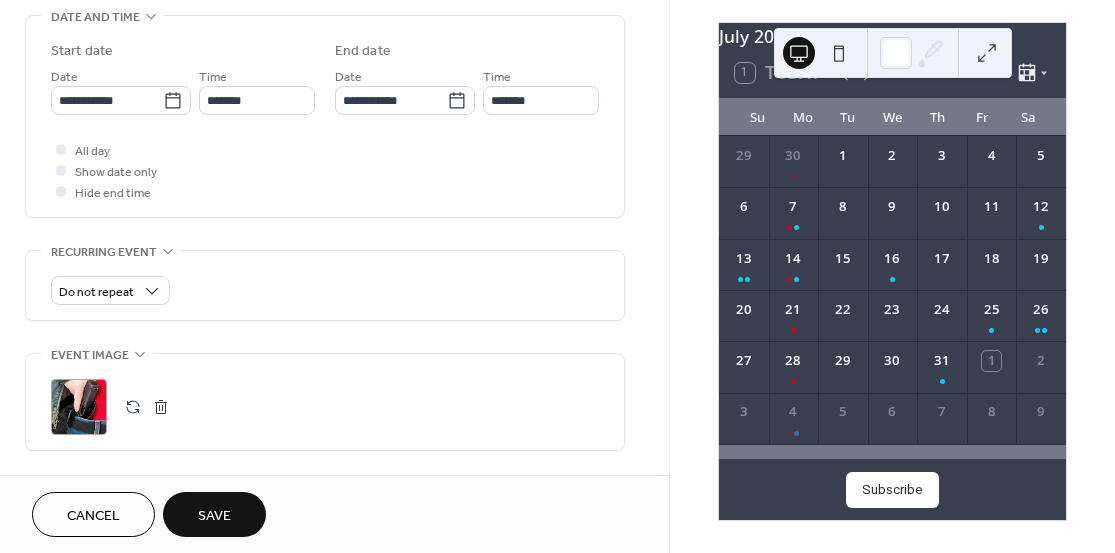 type on "**********" 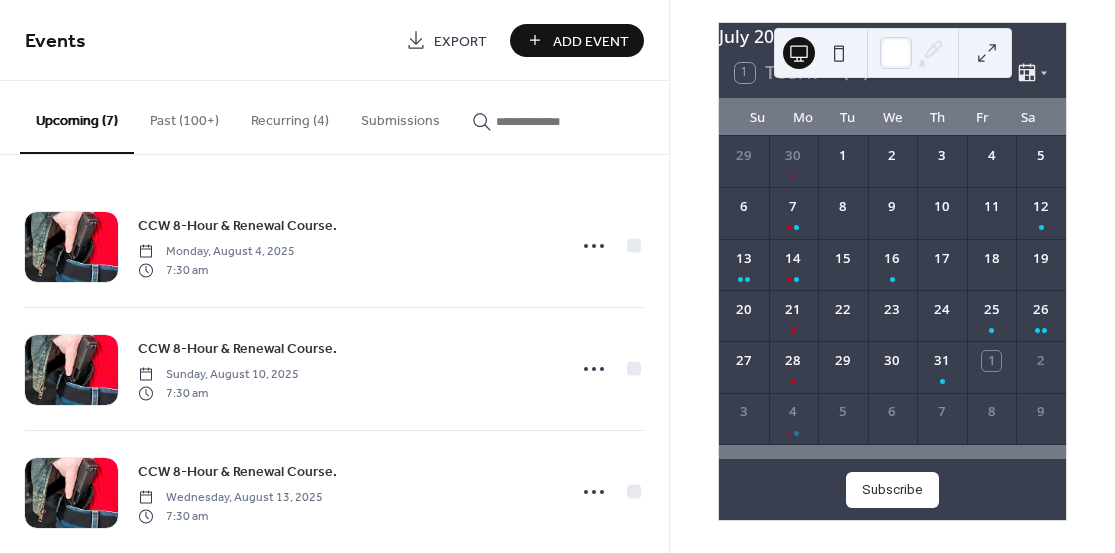 click on "Past (100+)" at bounding box center (184, 116) 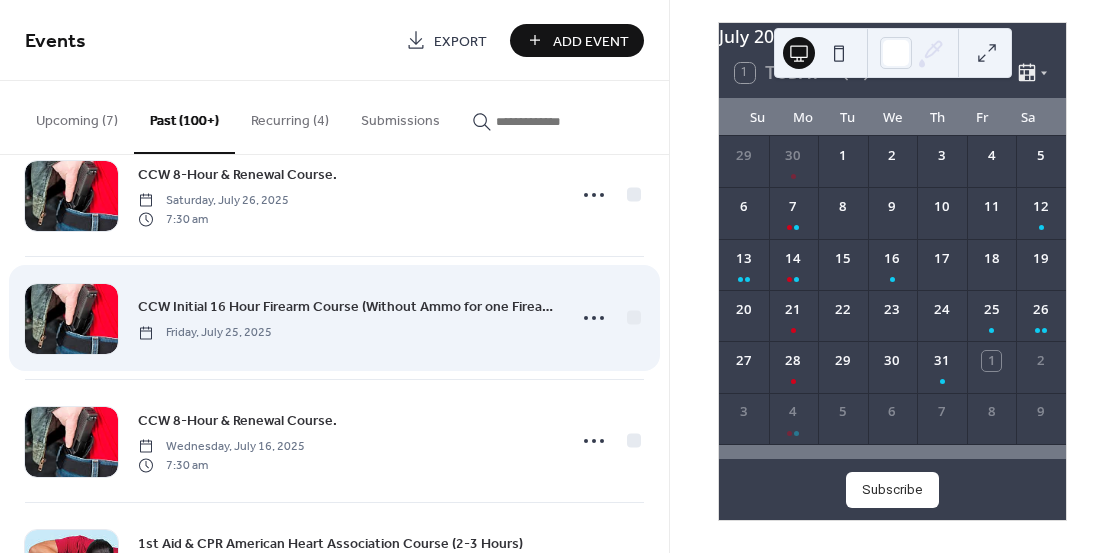 scroll, scrollTop: 195, scrollLeft: 0, axis: vertical 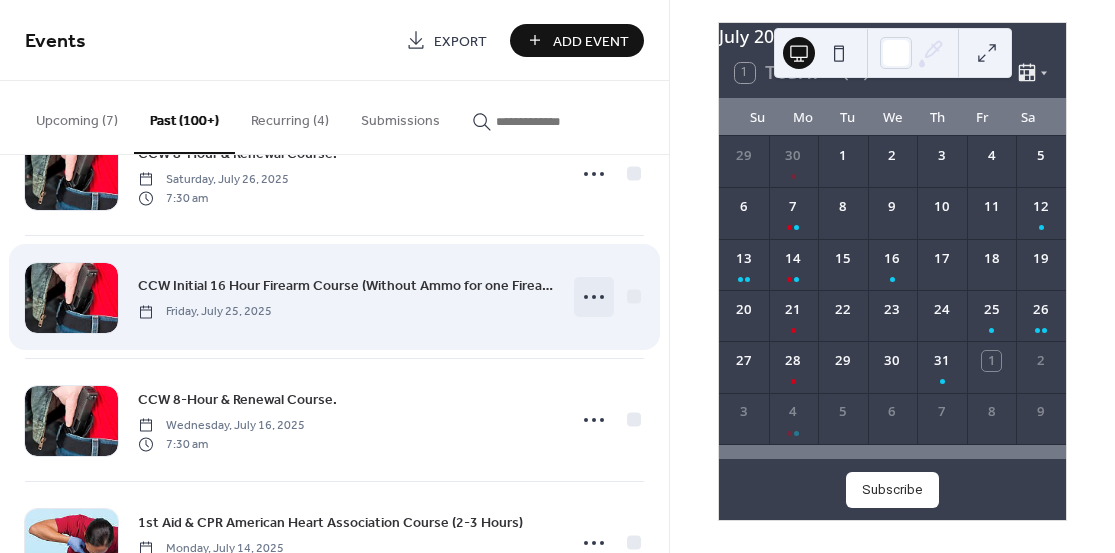 click 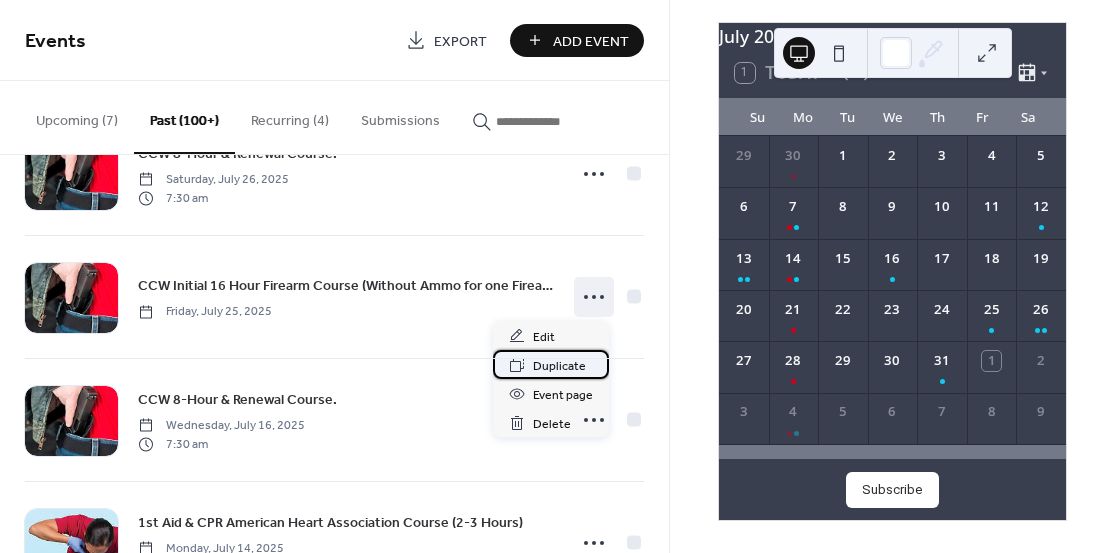 click on "Duplicate" at bounding box center (559, 366) 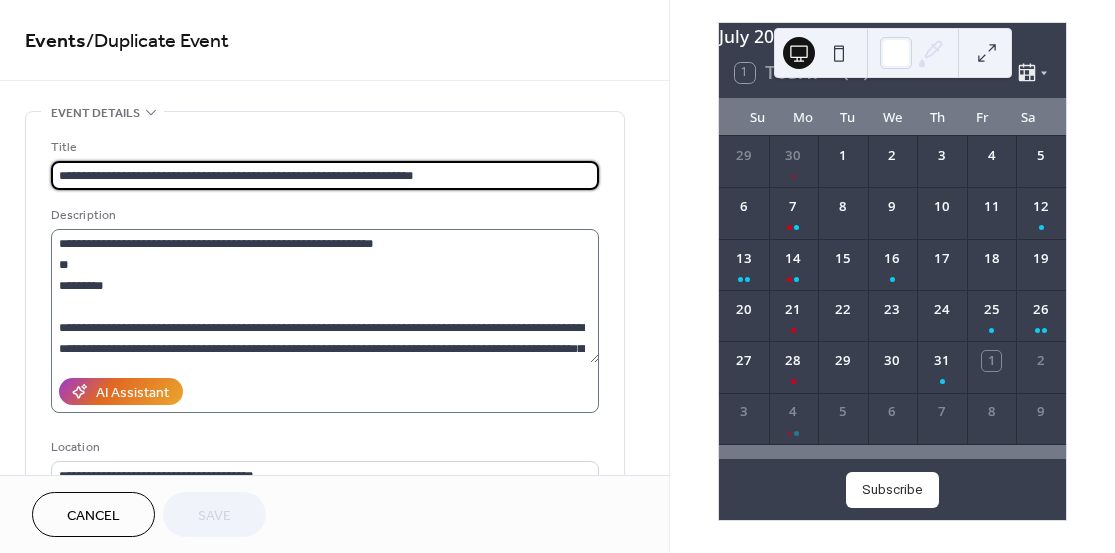 scroll, scrollTop: 273, scrollLeft: 0, axis: vertical 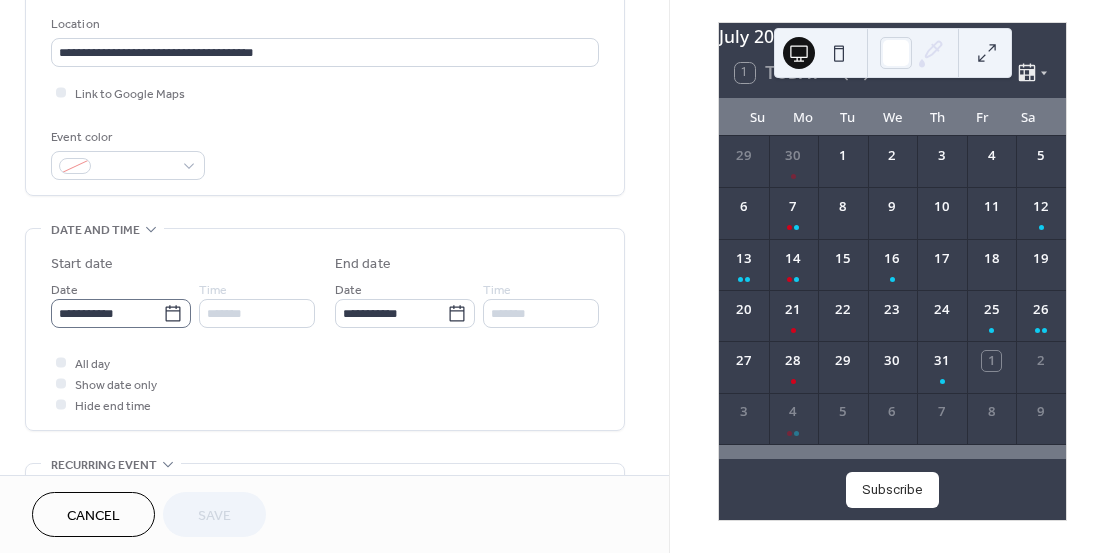 click 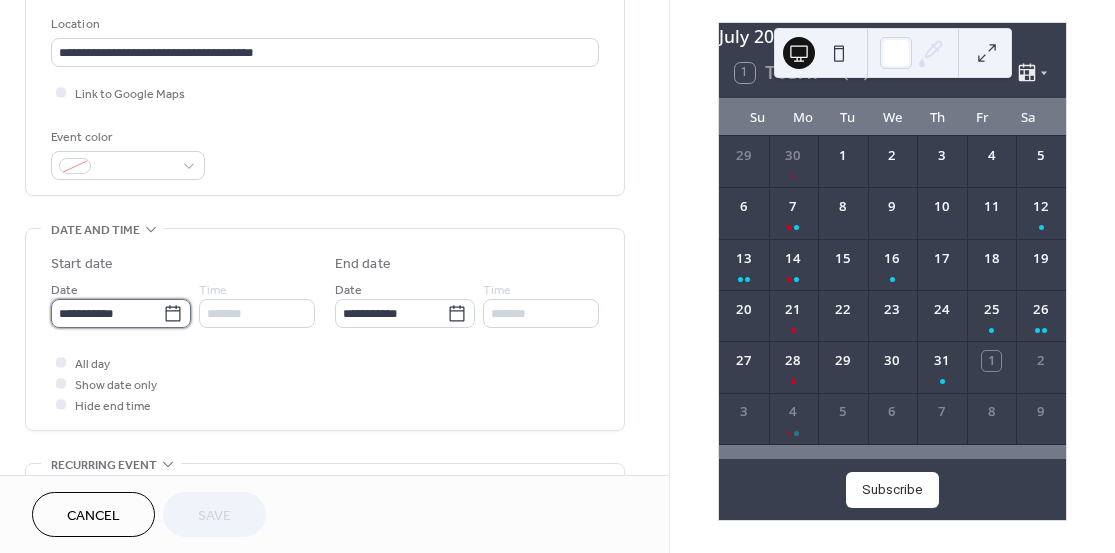 click on "**********" at bounding box center [107, 313] 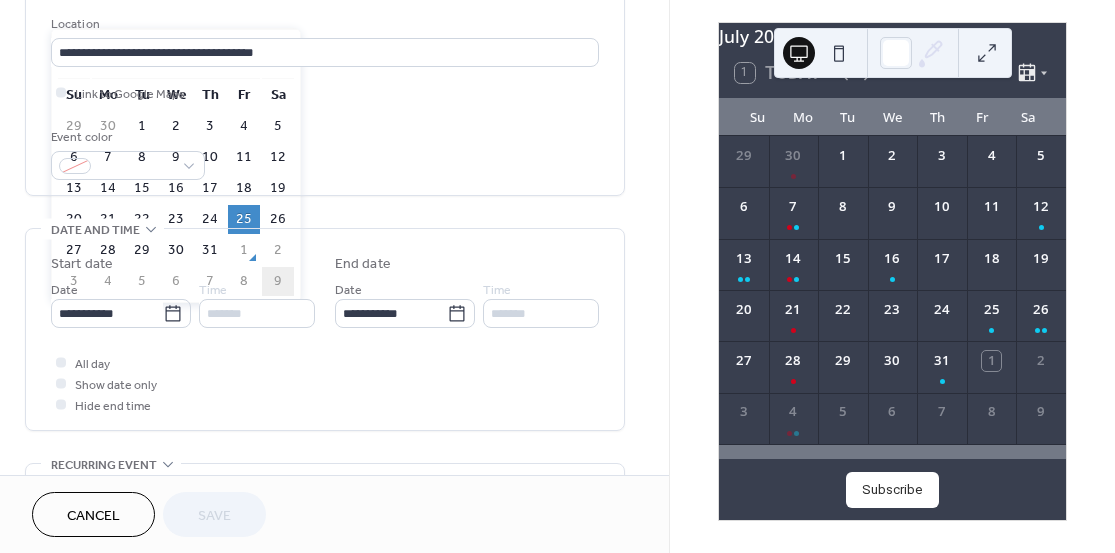 click on "9" at bounding box center [278, 281] 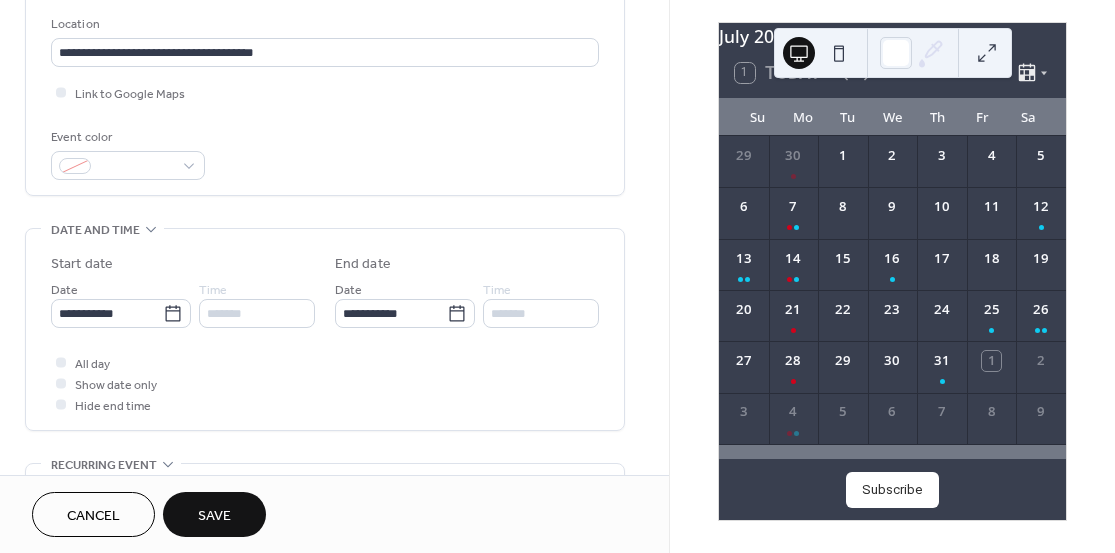 type on "**********" 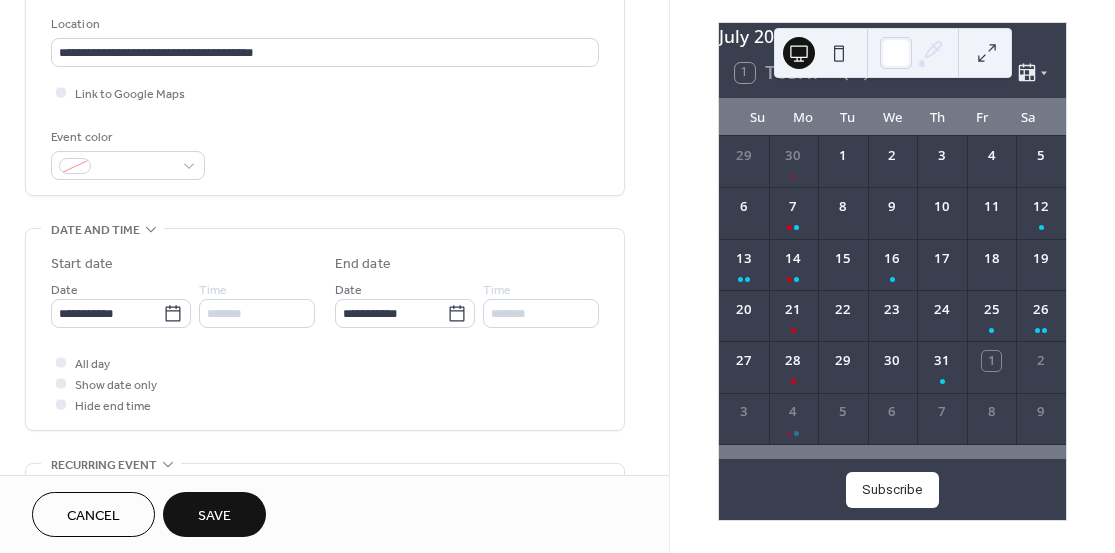 type on "**********" 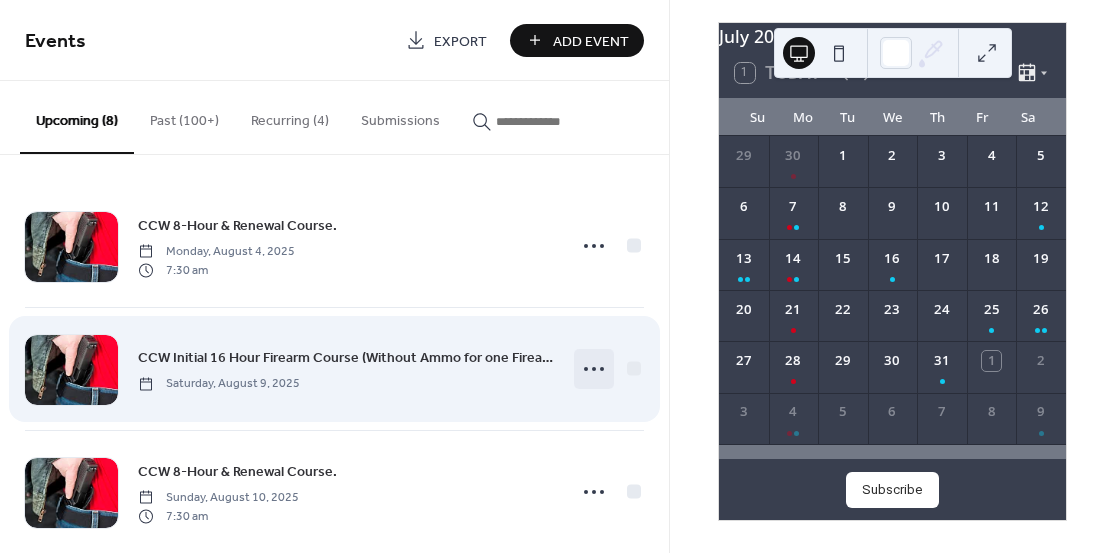 click 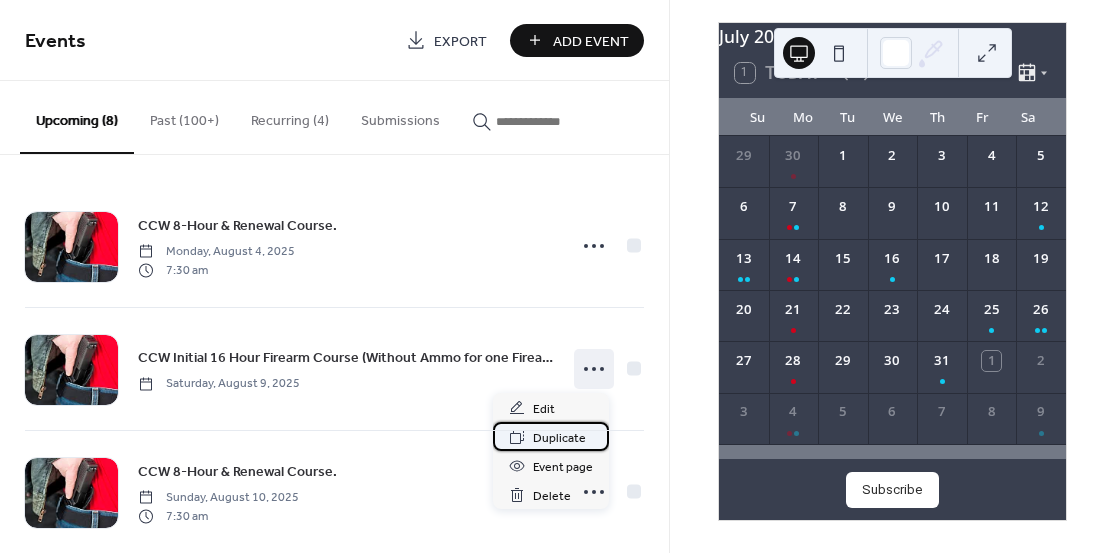 click on "Duplicate" at bounding box center (559, 438) 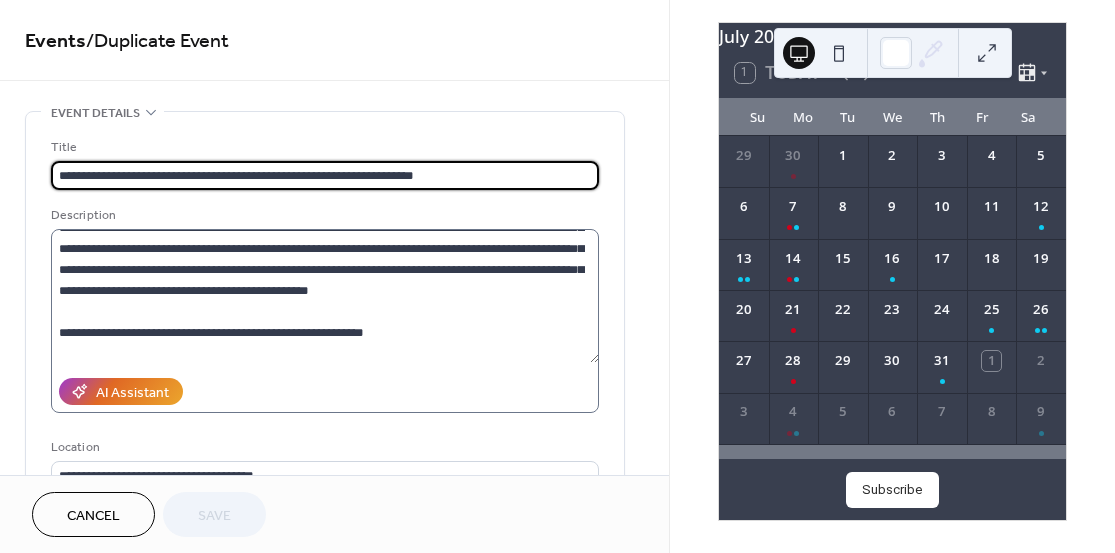scroll, scrollTop: 273, scrollLeft: 0, axis: vertical 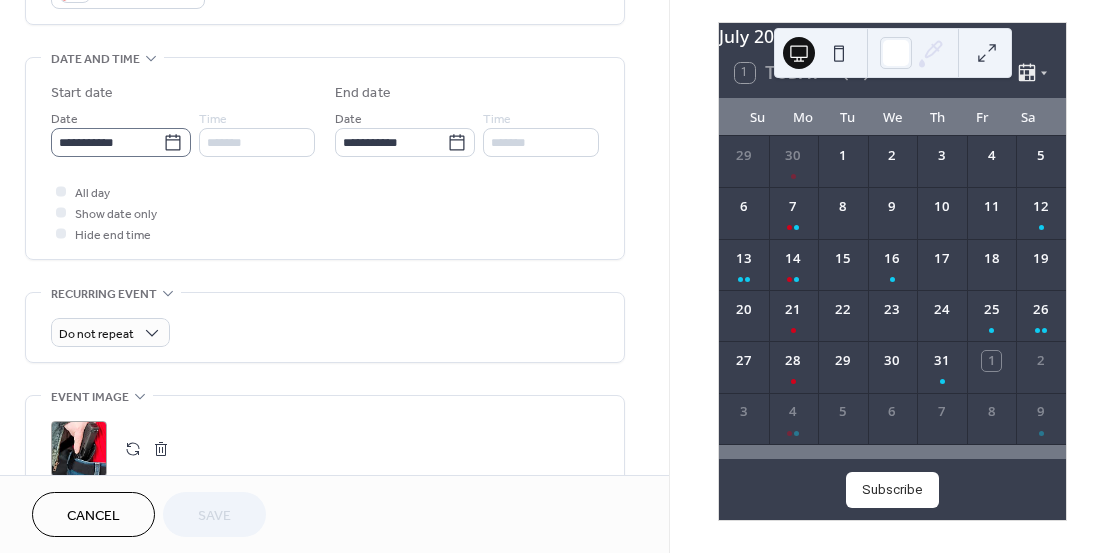 click 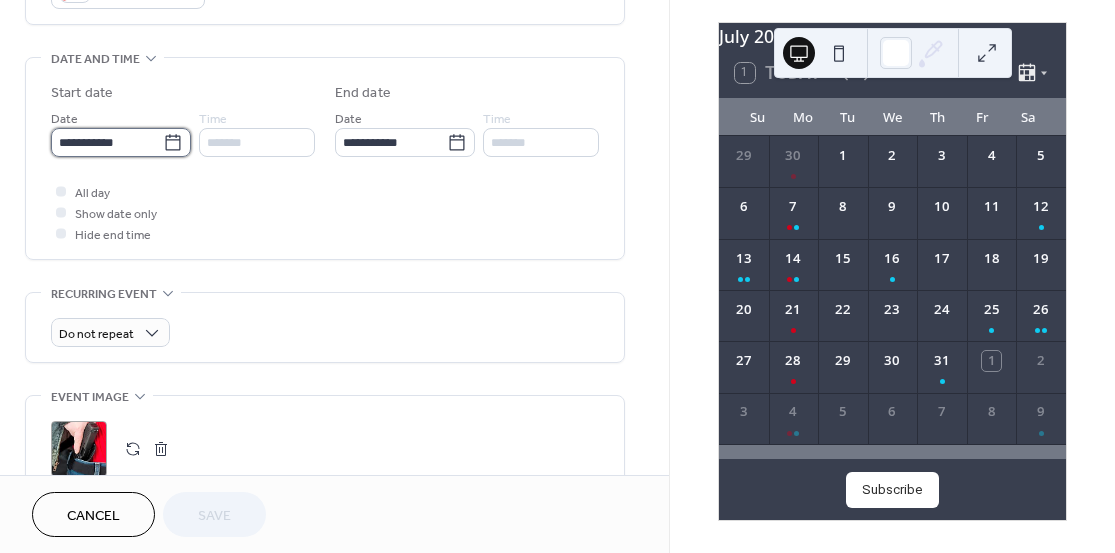 click on "**********" at bounding box center (107, 142) 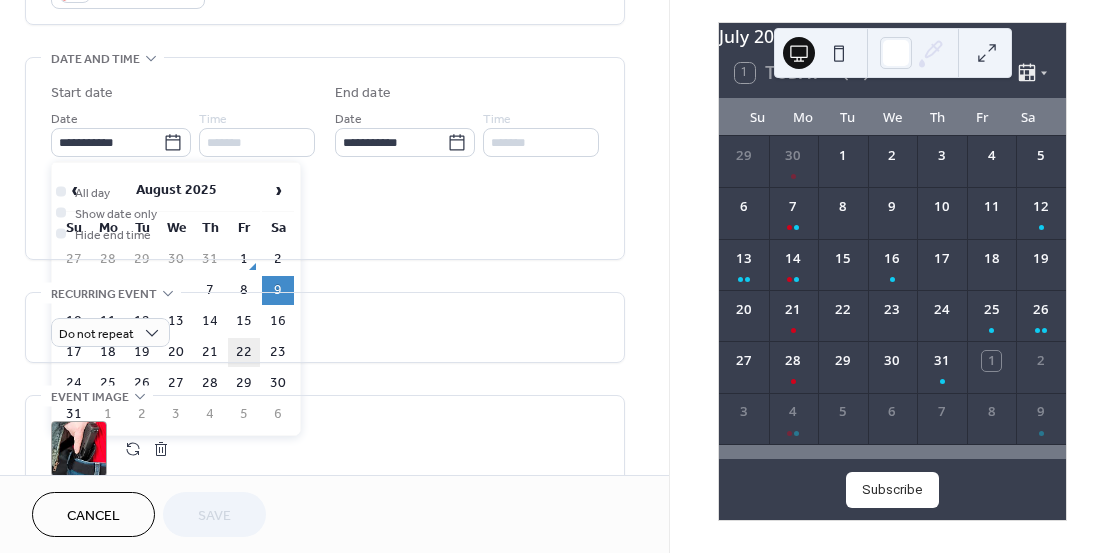 click on "22" at bounding box center [244, 352] 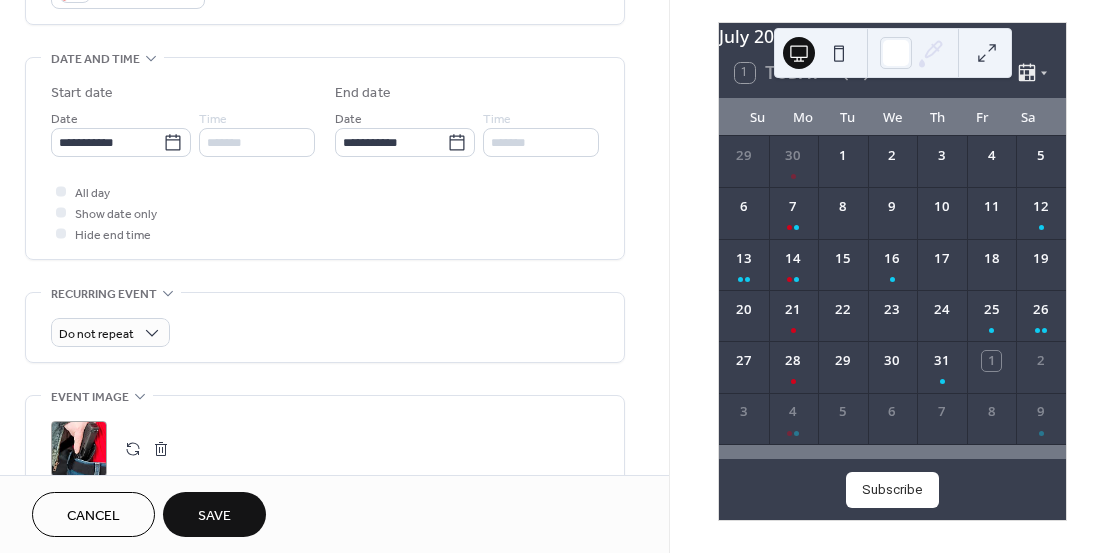 type on "**********" 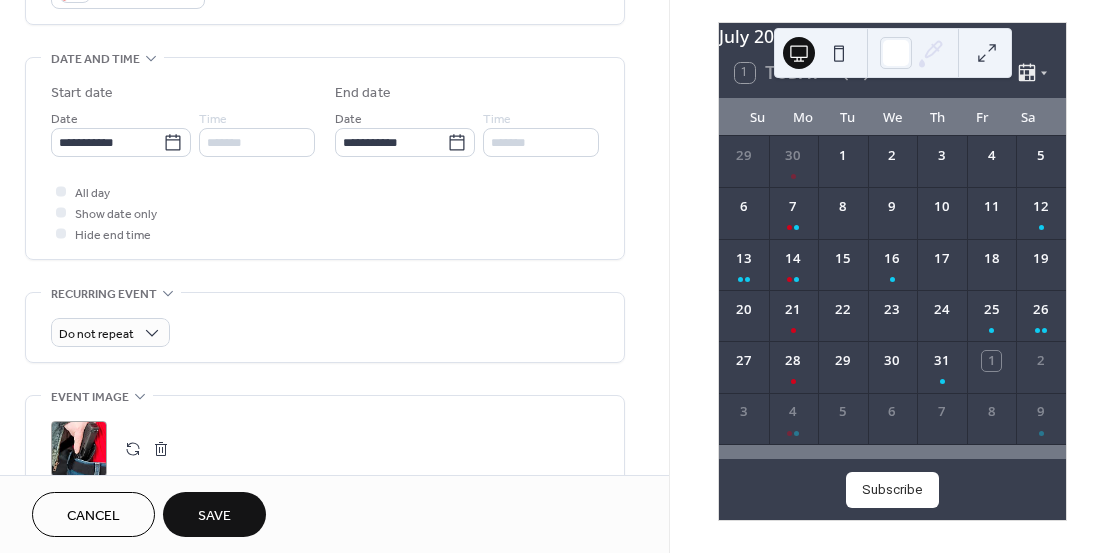 type on "**********" 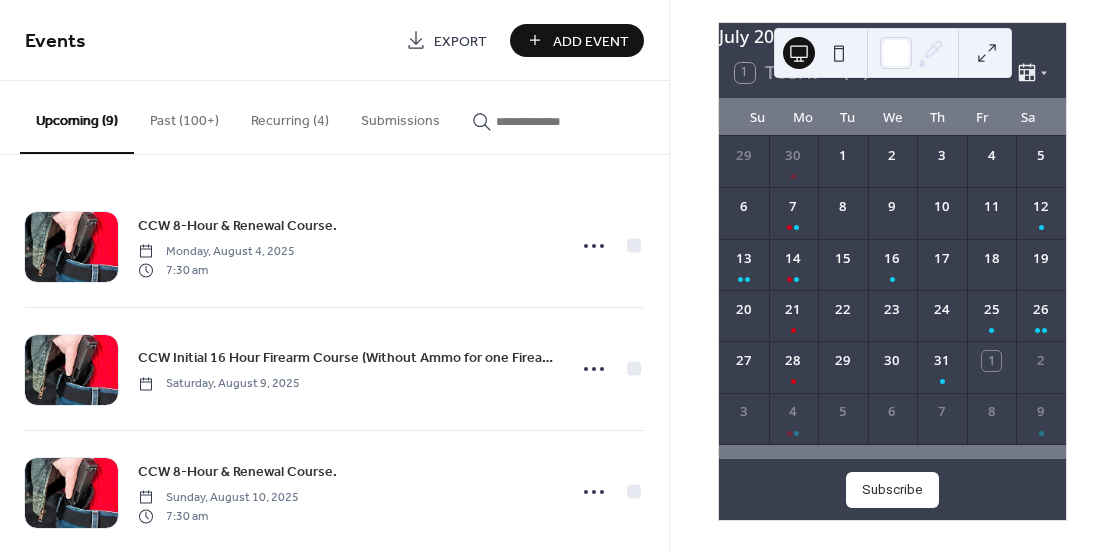 click on "Past (100+)" at bounding box center (184, 116) 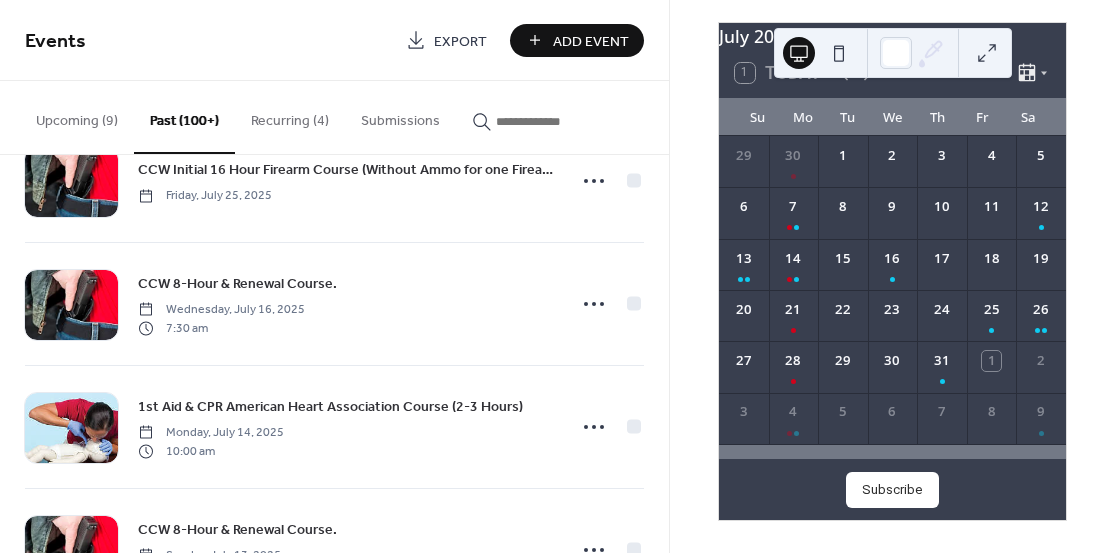 scroll, scrollTop: 381, scrollLeft: 0, axis: vertical 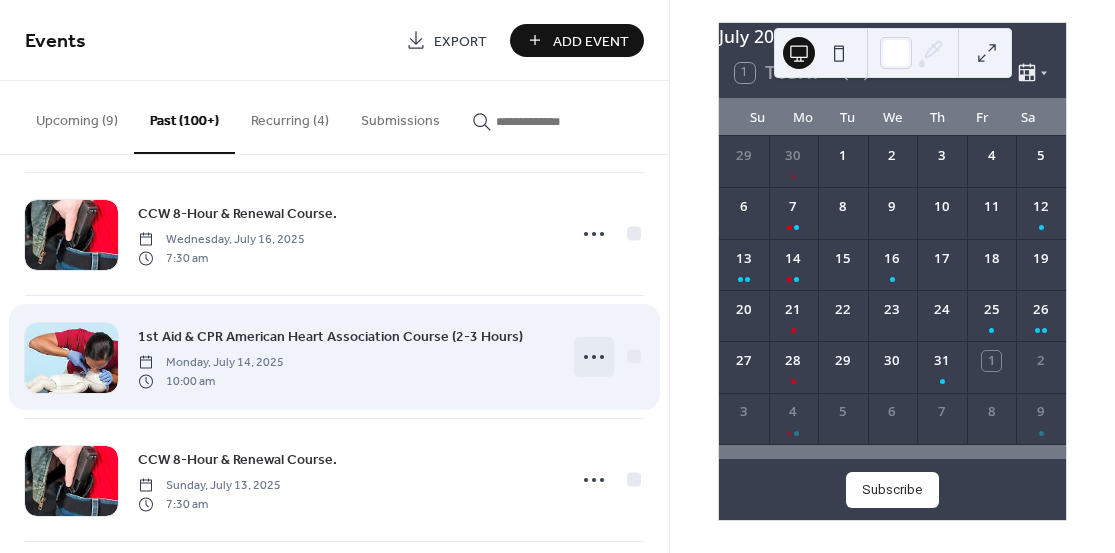 click 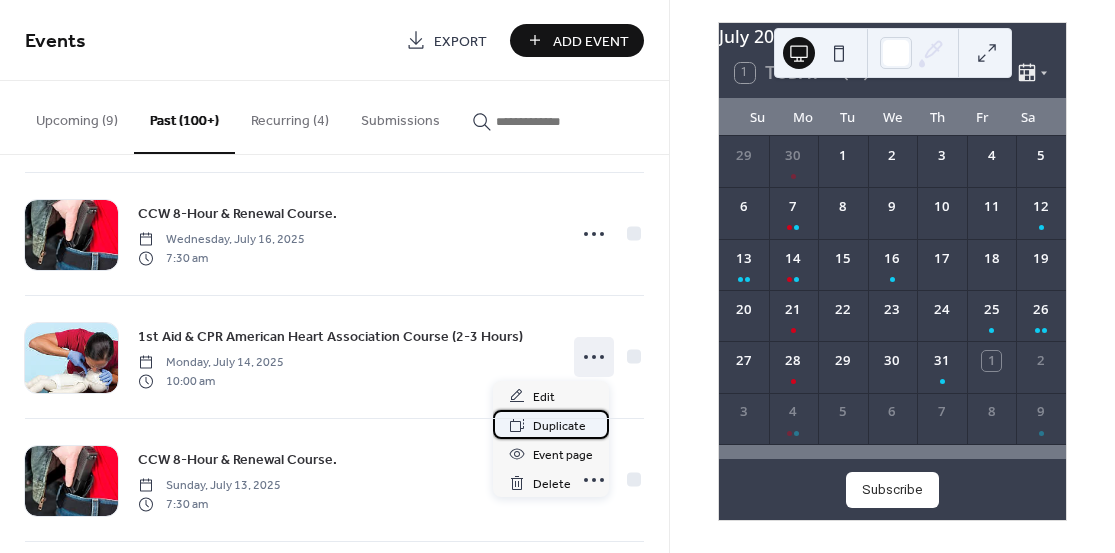 click on "Duplicate" at bounding box center (559, 426) 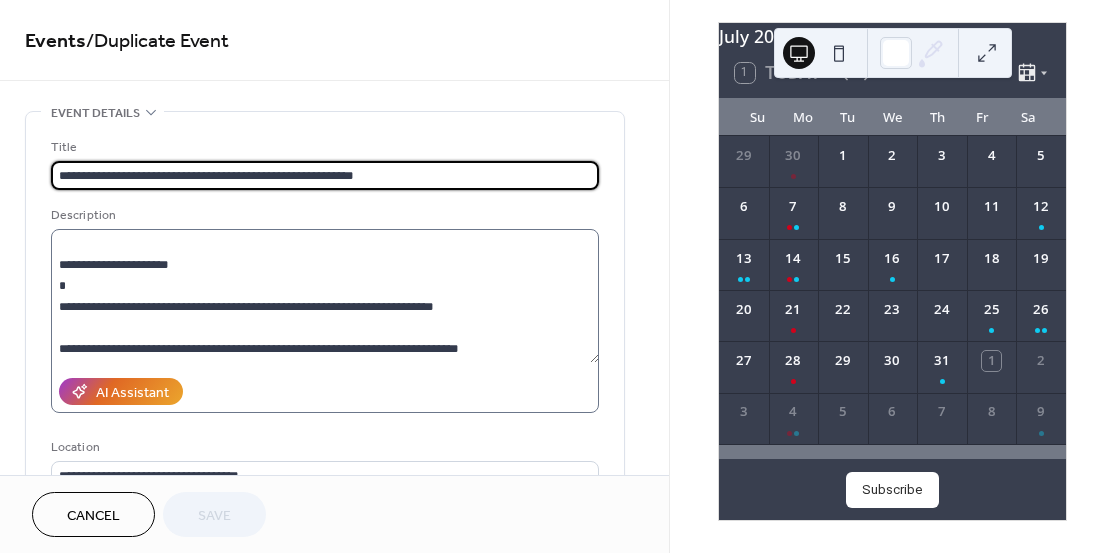 scroll, scrollTop: 378, scrollLeft: 0, axis: vertical 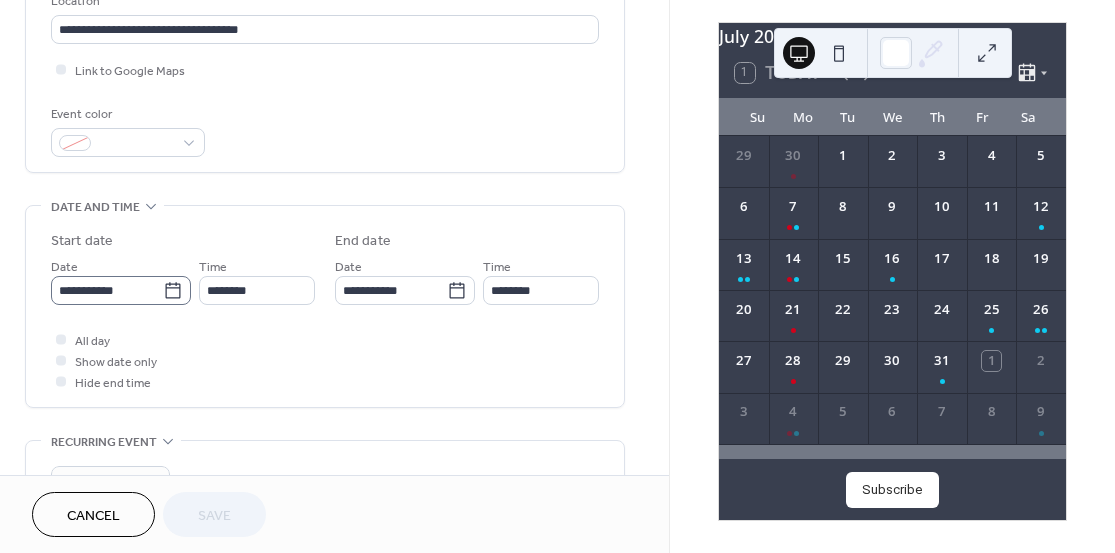 click 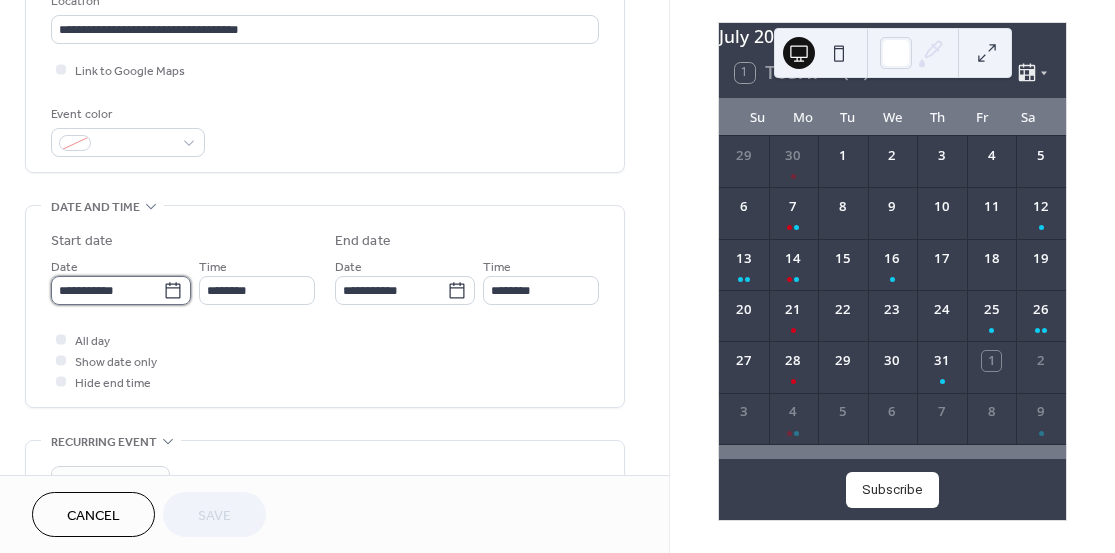 click on "**********" at bounding box center [107, 290] 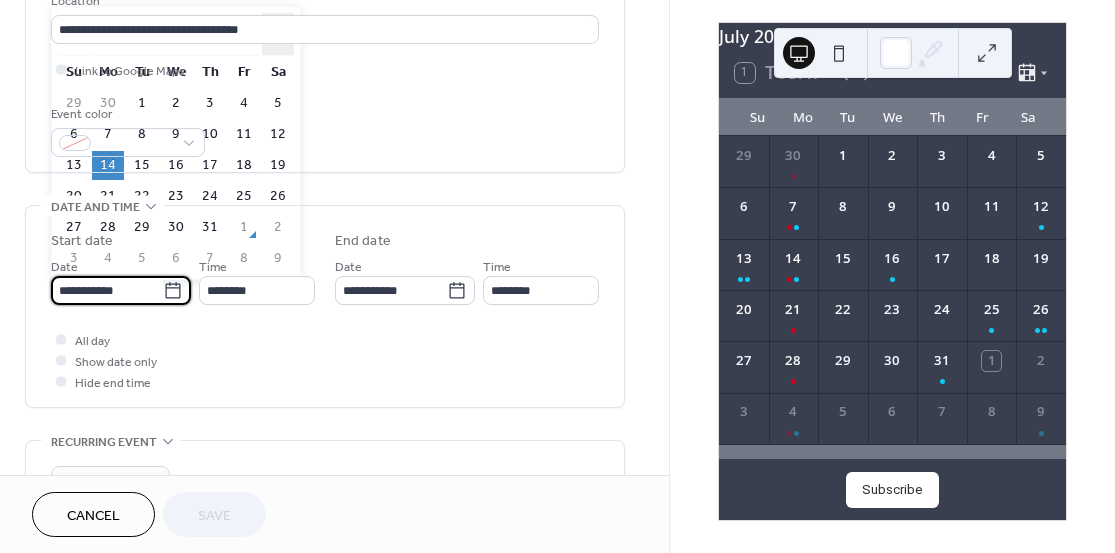 click on "›" at bounding box center (278, 34) 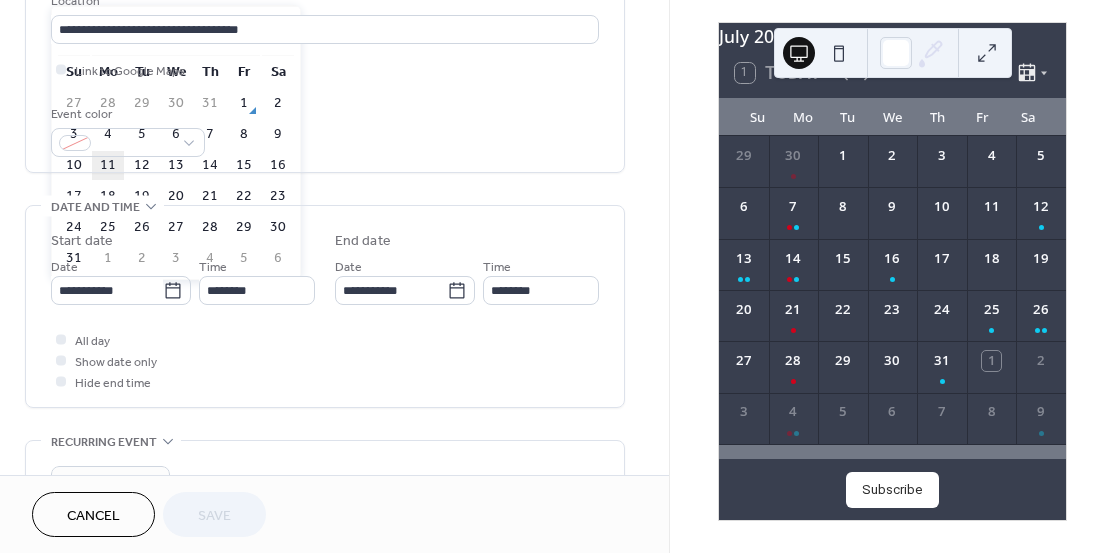 click on "11" at bounding box center (108, 165) 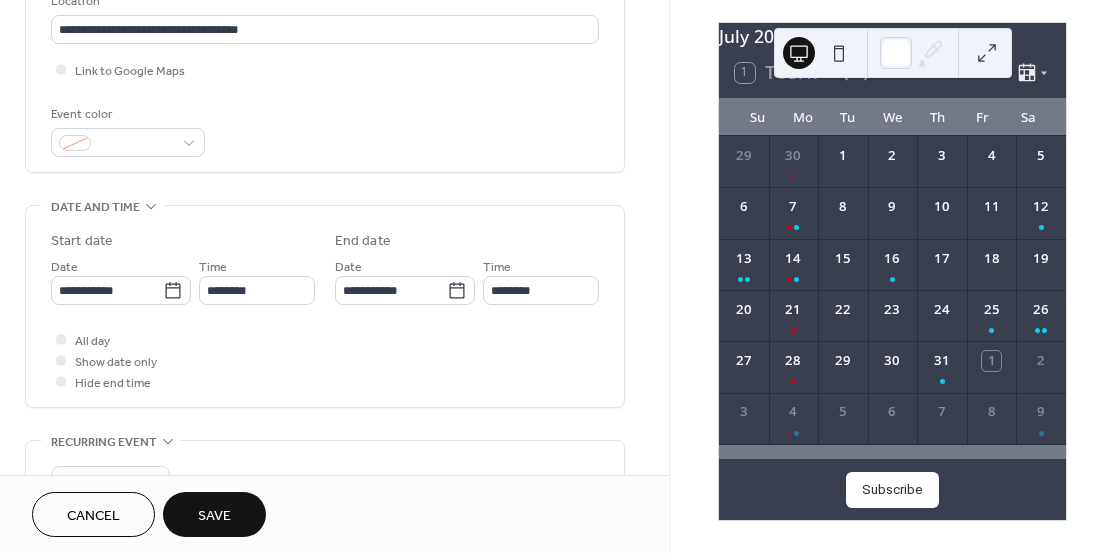 type on "**********" 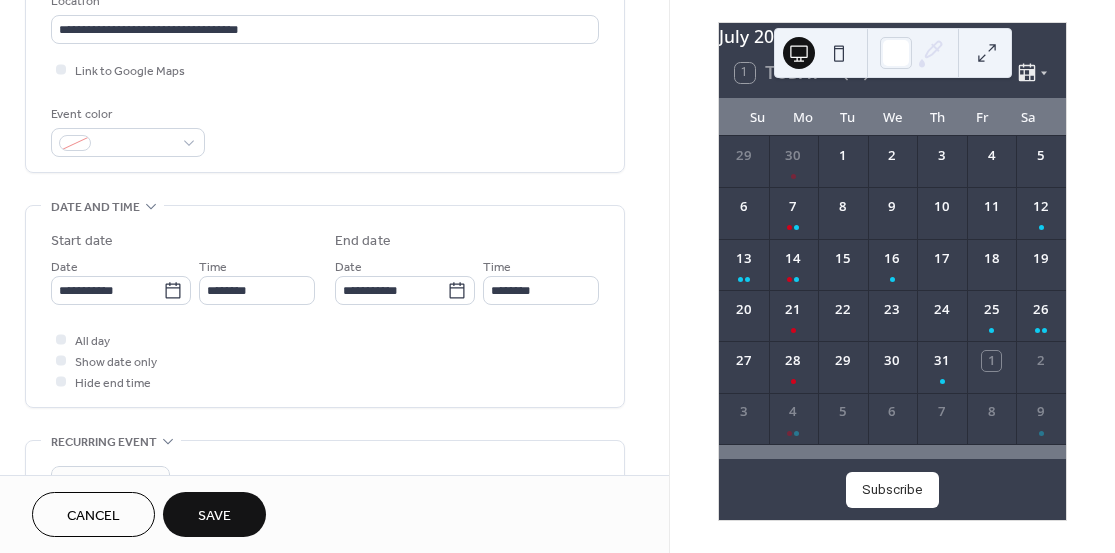 type on "**********" 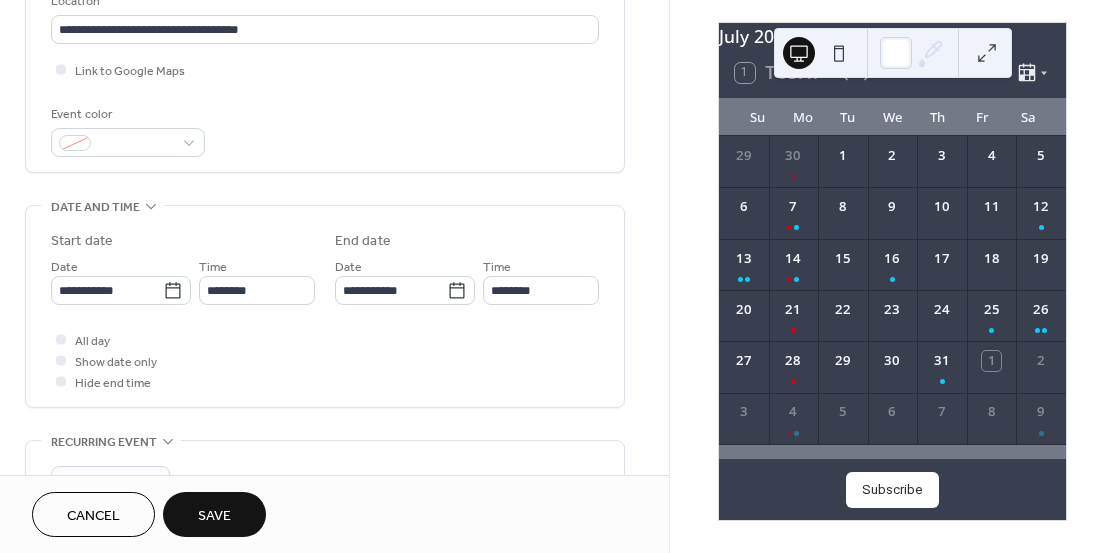 click on "Save" at bounding box center (214, 516) 